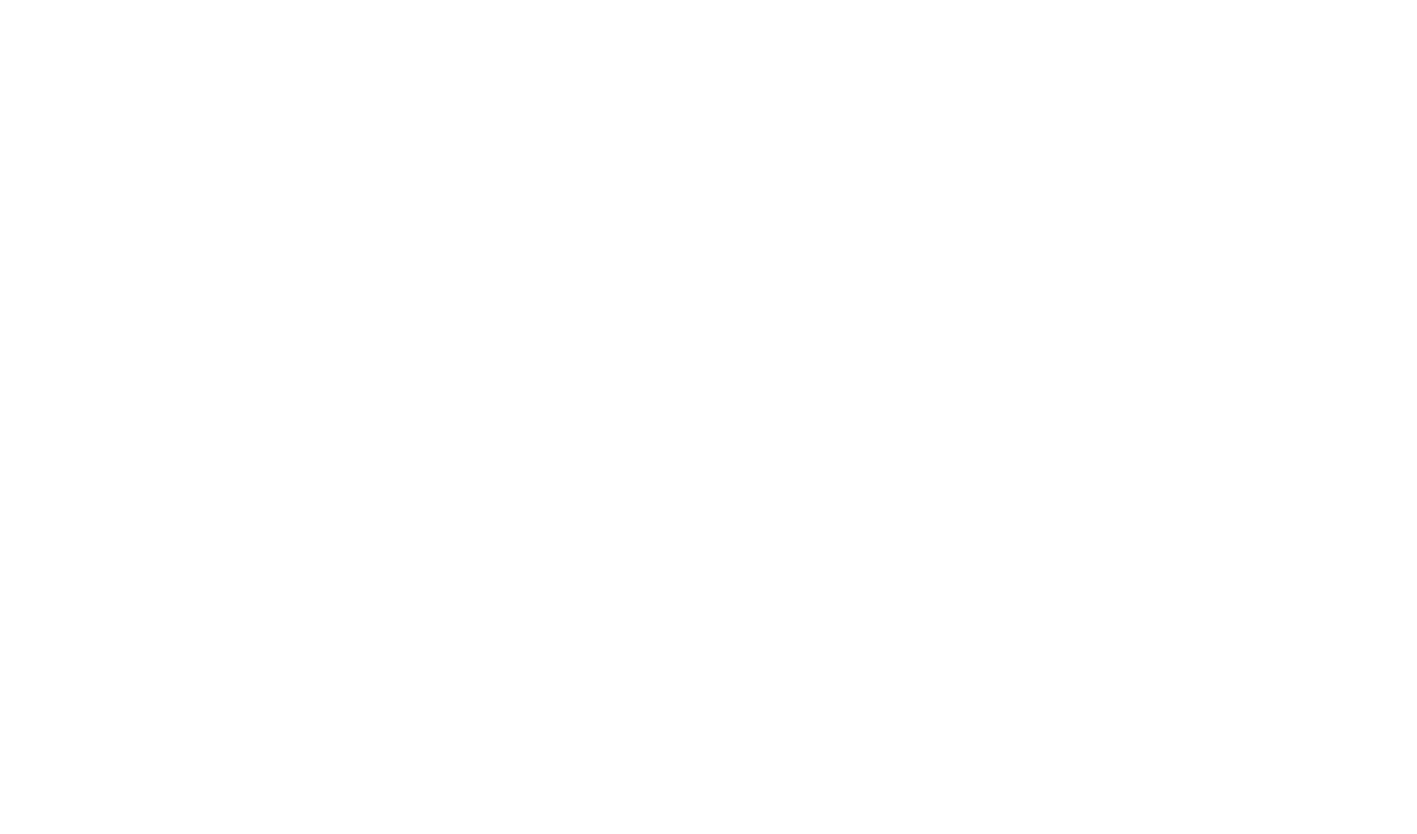 scroll, scrollTop: 0, scrollLeft: 0, axis: both 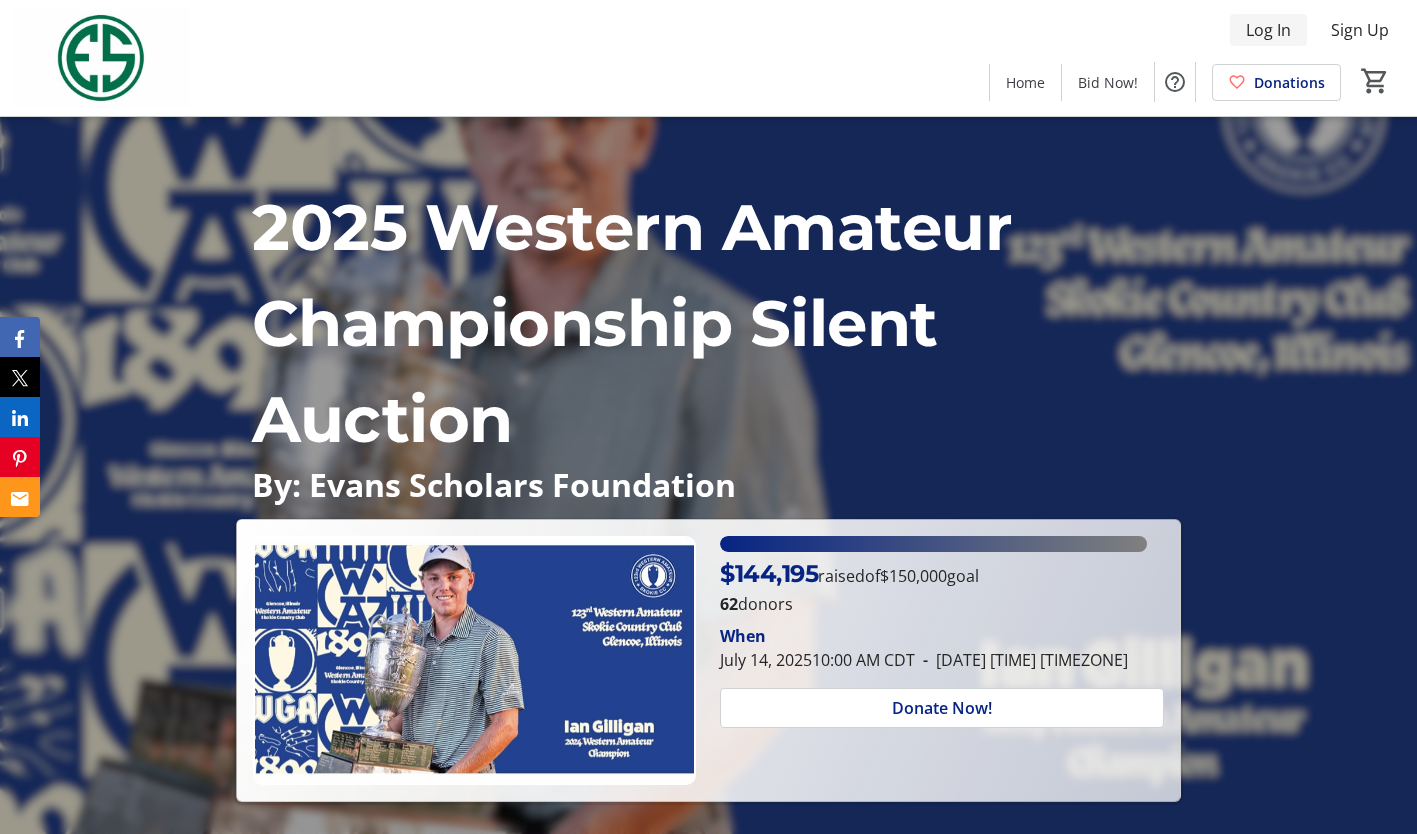 click on "Log In" 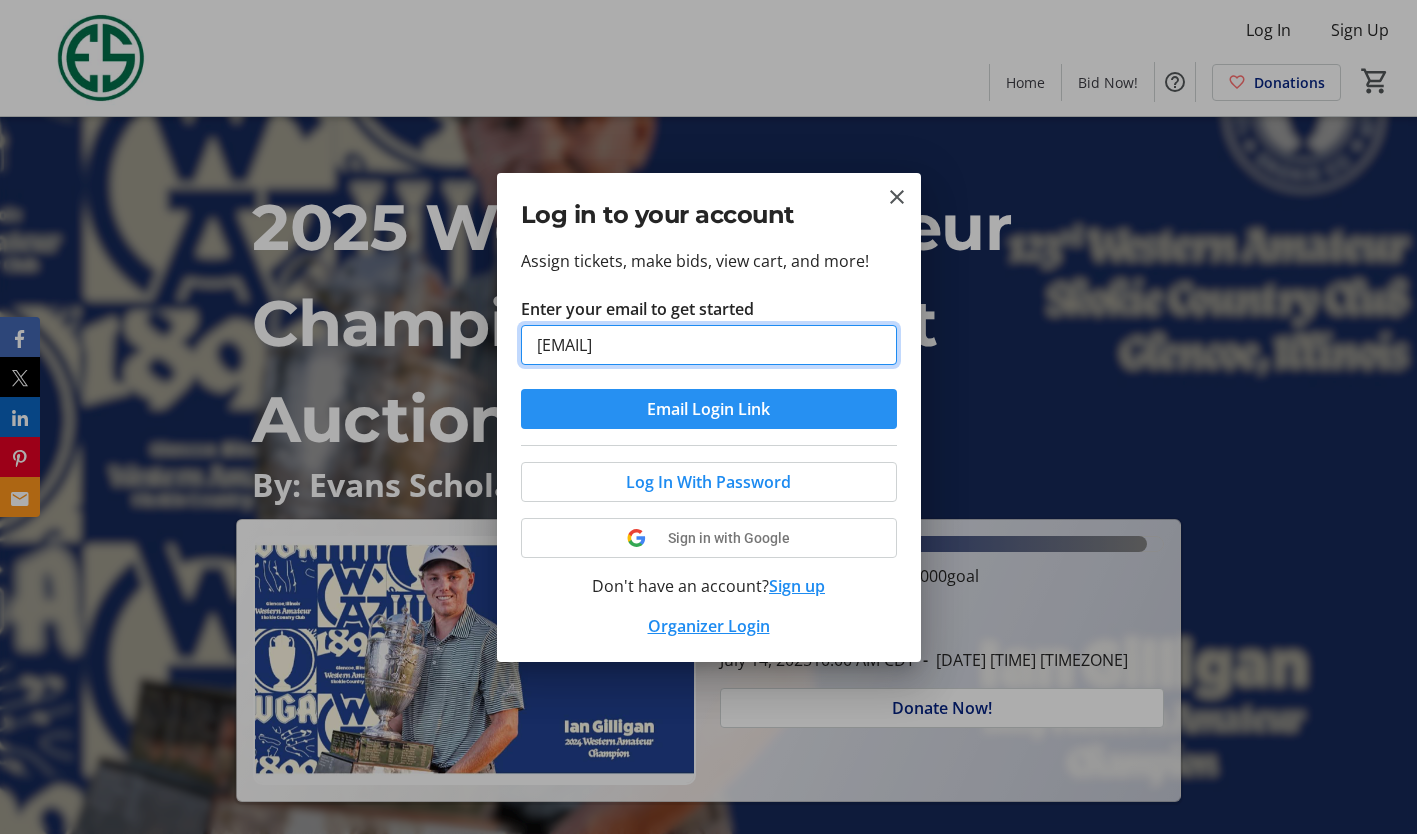 type on "[EMAIL]" 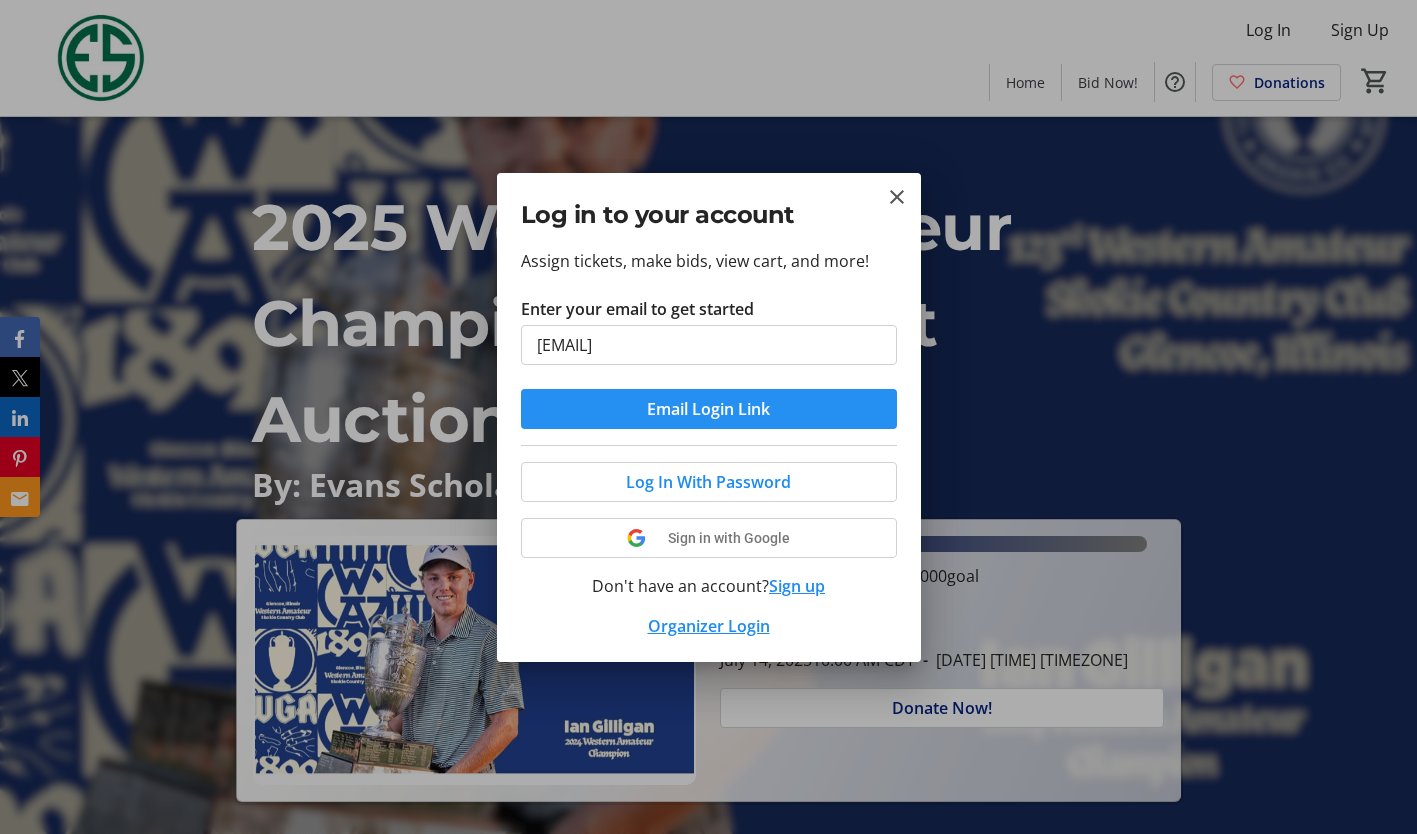 click on "Email Login Link" at bounding box center (708, 409) 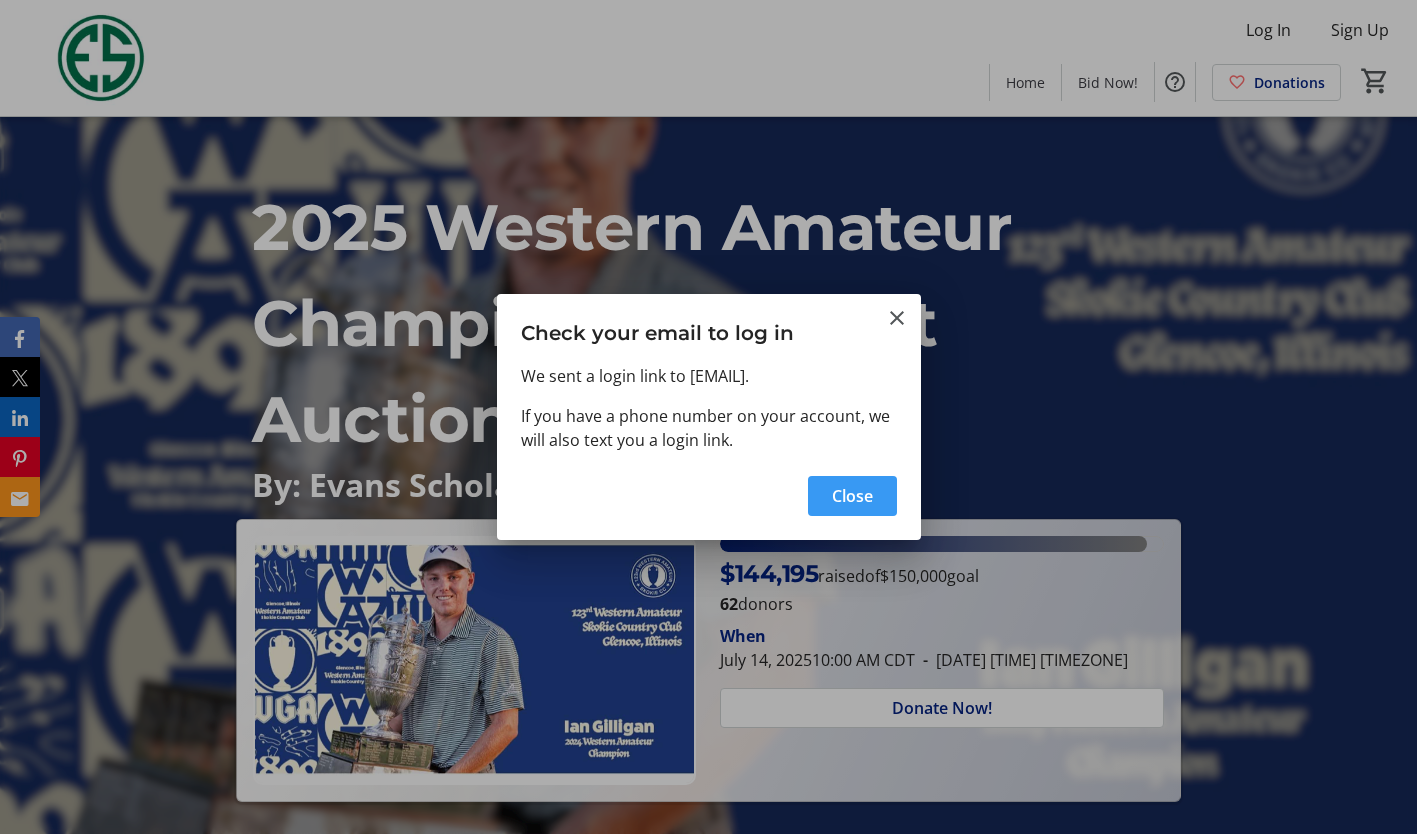 click on "Close" at bounding box center [852, 496] 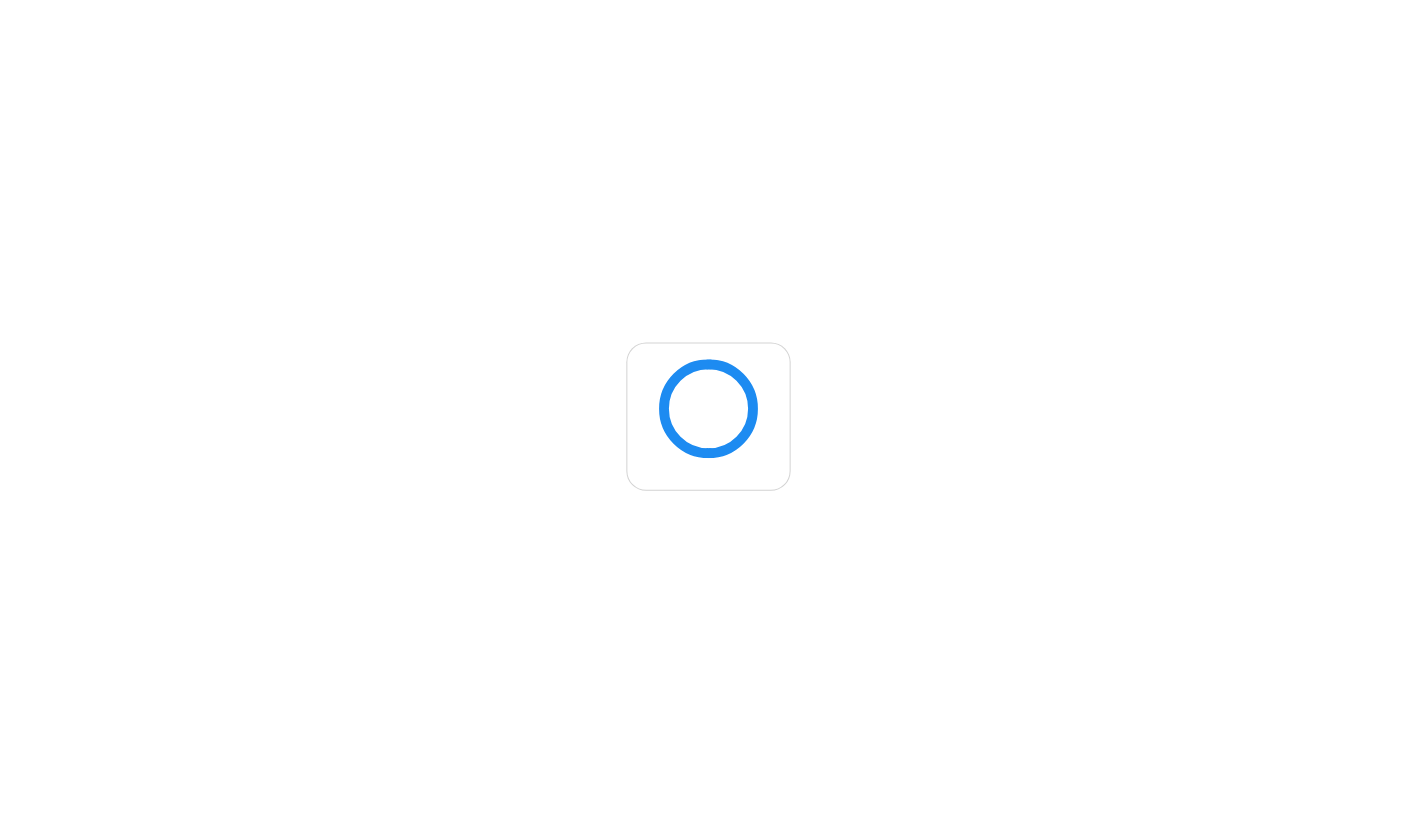 scroll, scrollTop: 0, scrollLeft: 0, axis: both 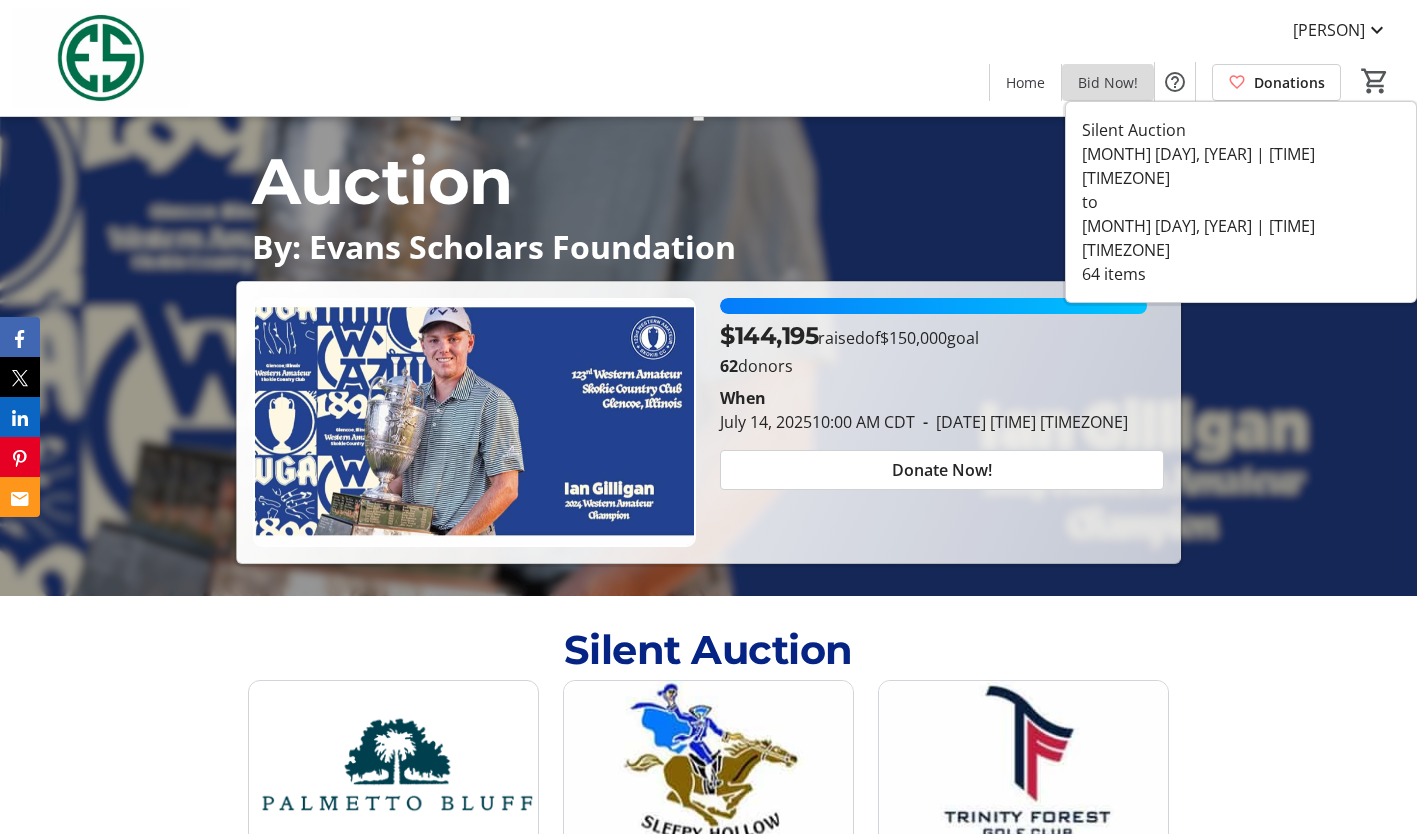 click on "Bid Now!" 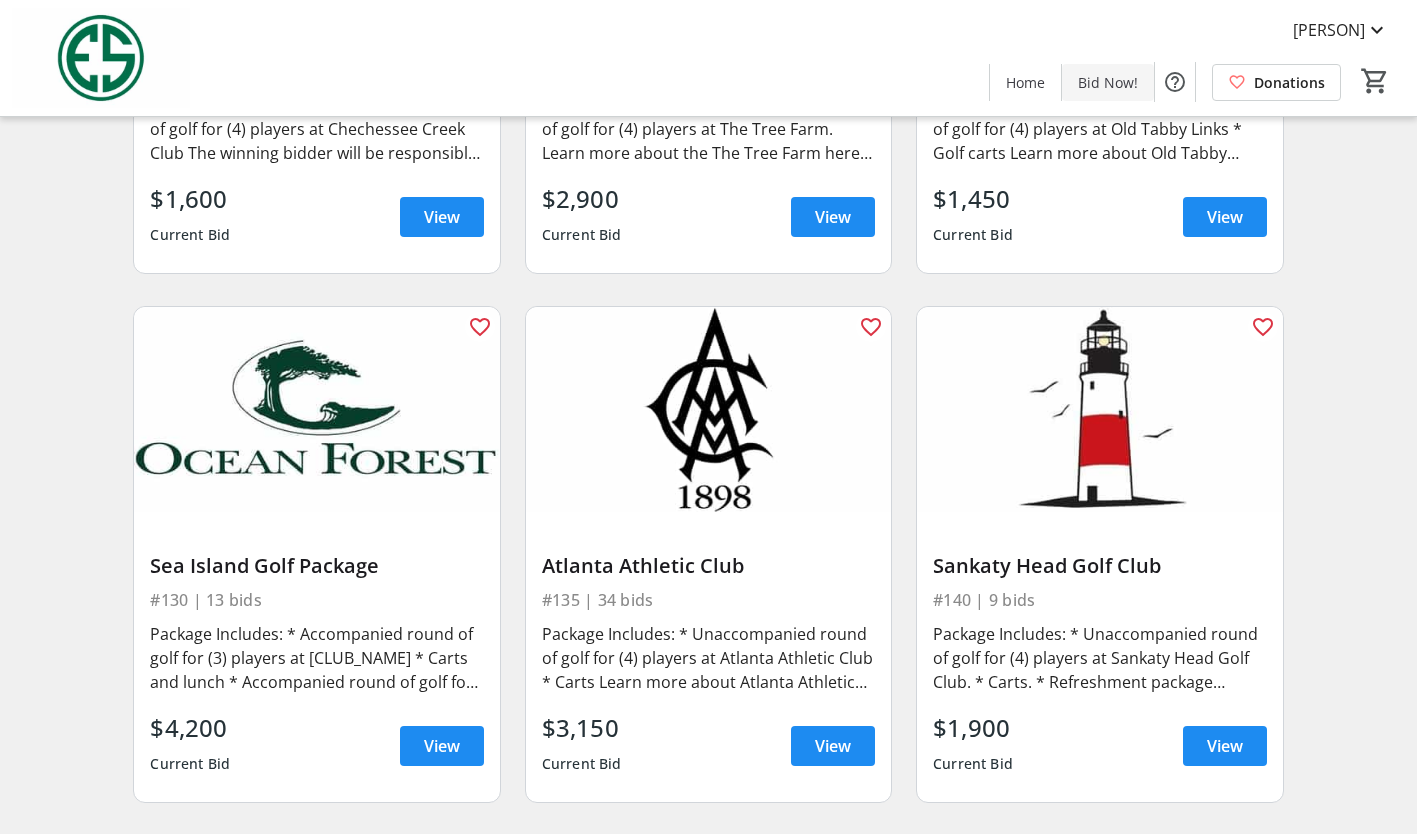 scroll, scrollTop: 2640, scrollLeft: 0, axis: vertical 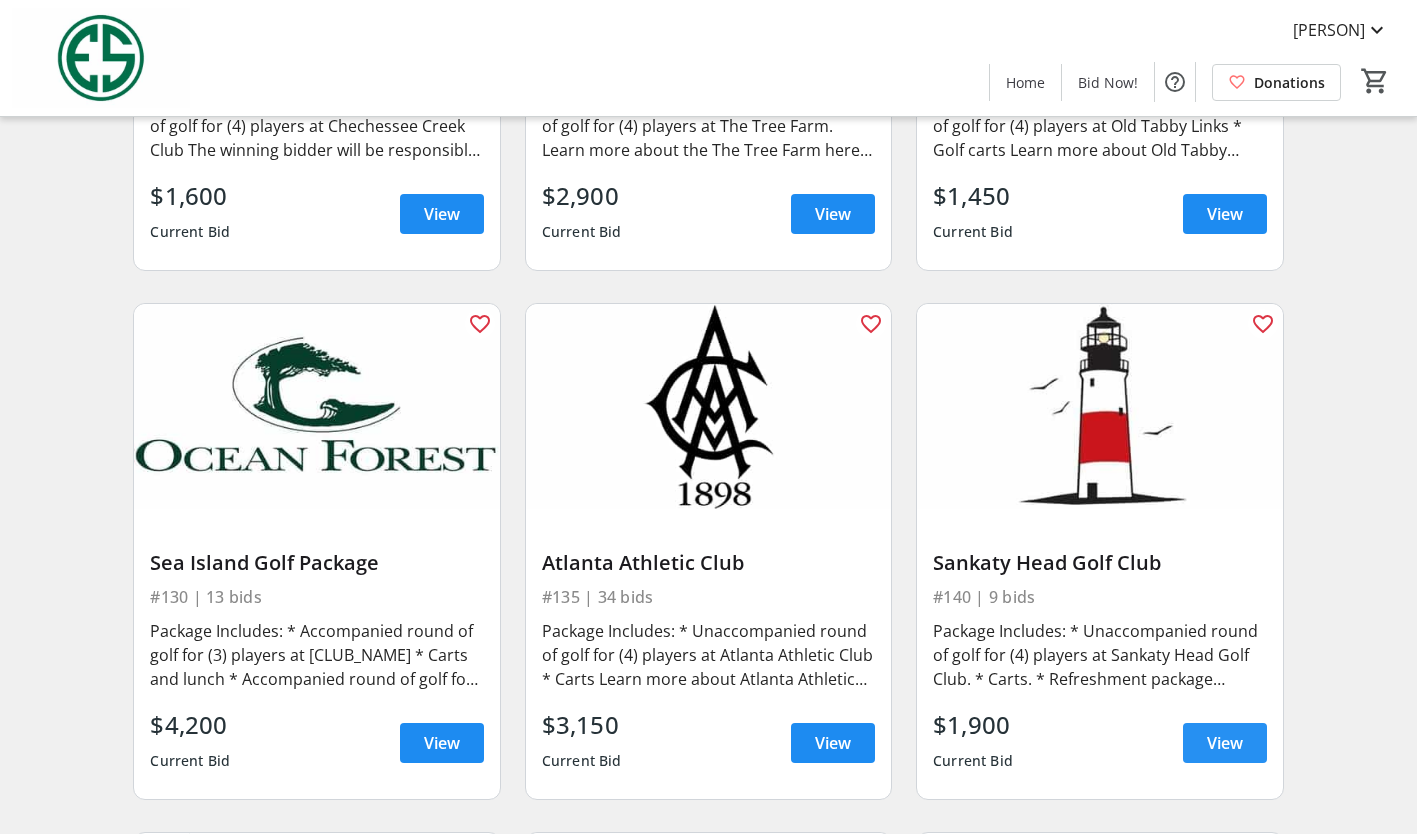 click on "View" at bounding box center (1225, 743) 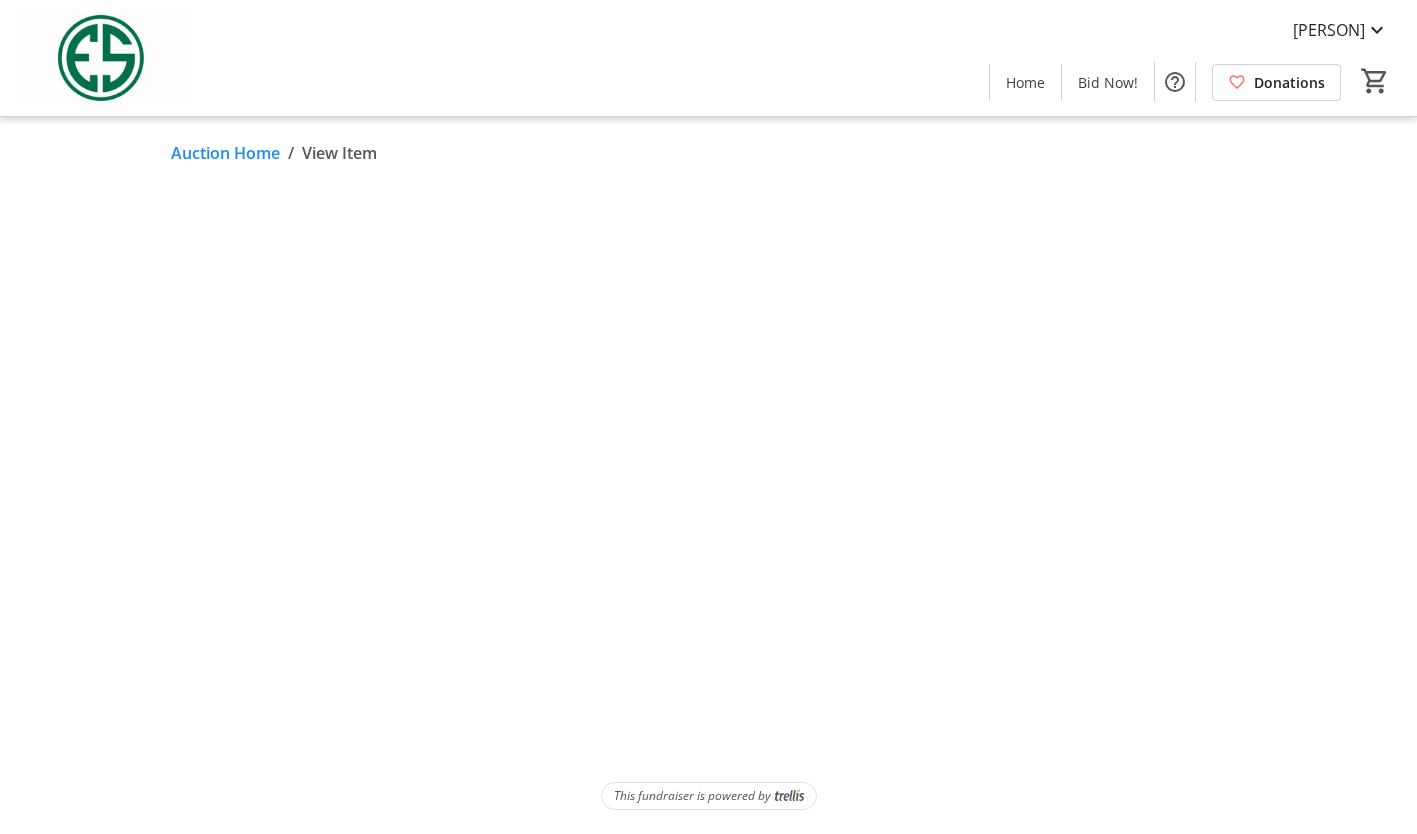 scroll, scrollTop: 0, scrollLeft: 0, axis: both 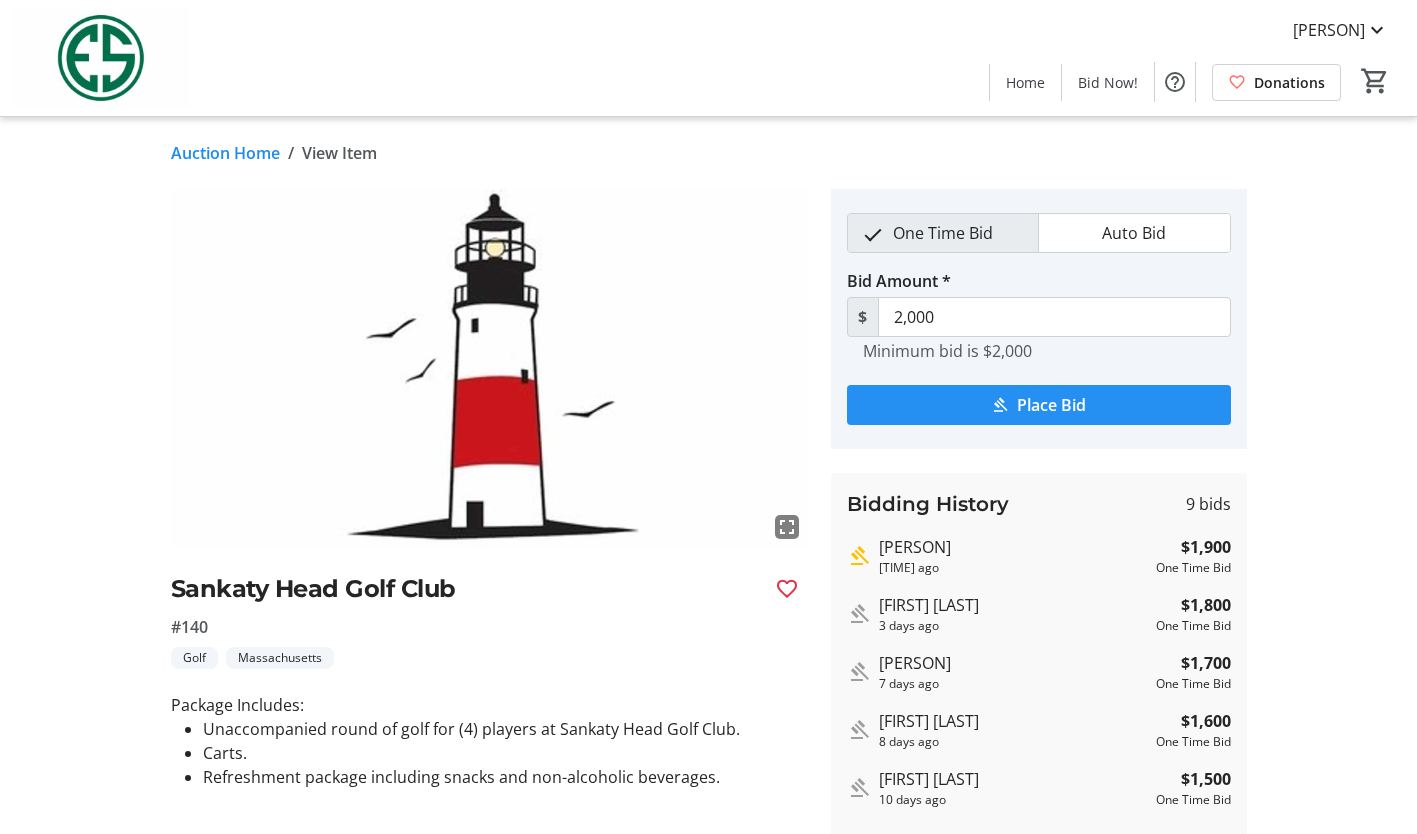 click on "Place Bid" 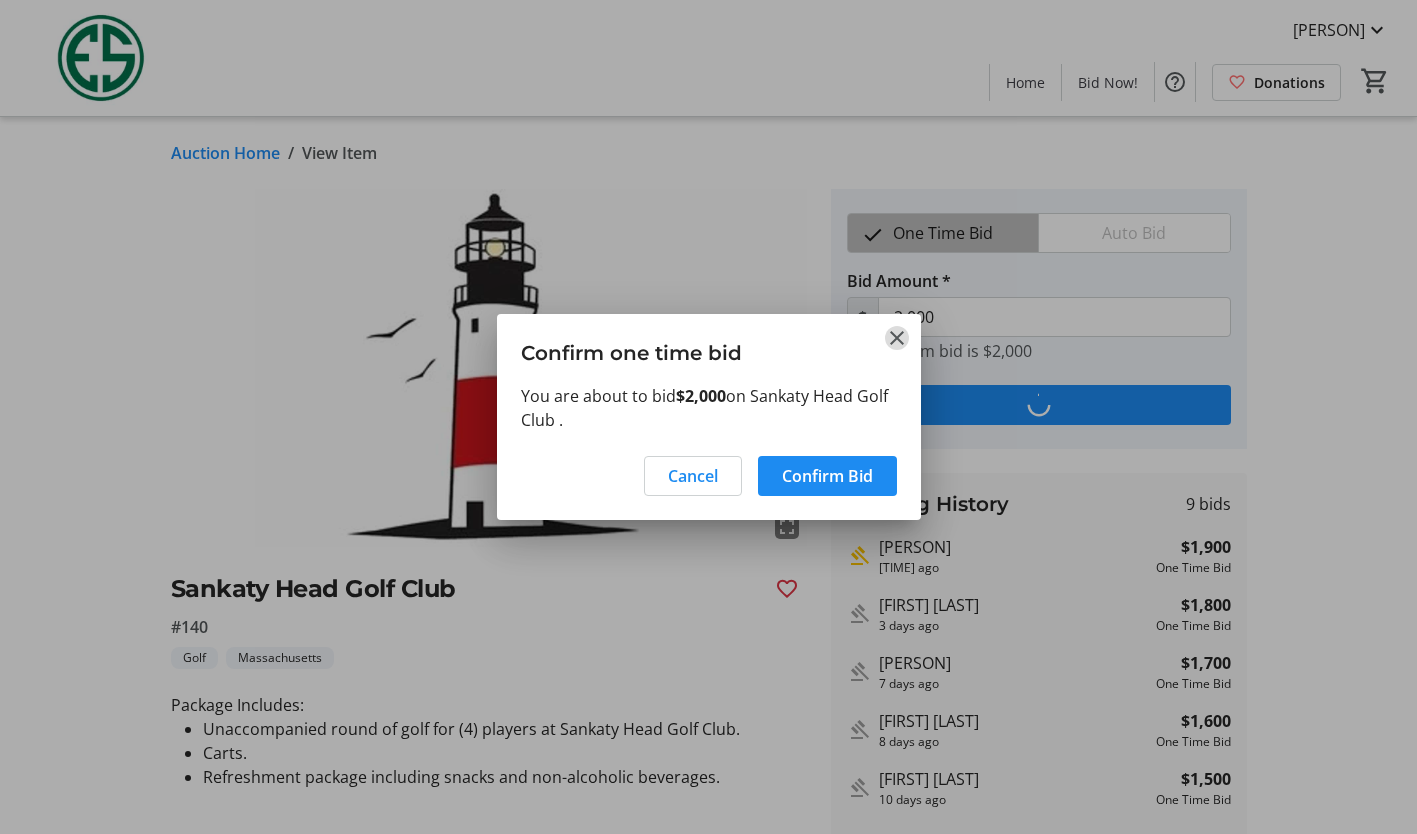 click at bounding box center (897, 338) 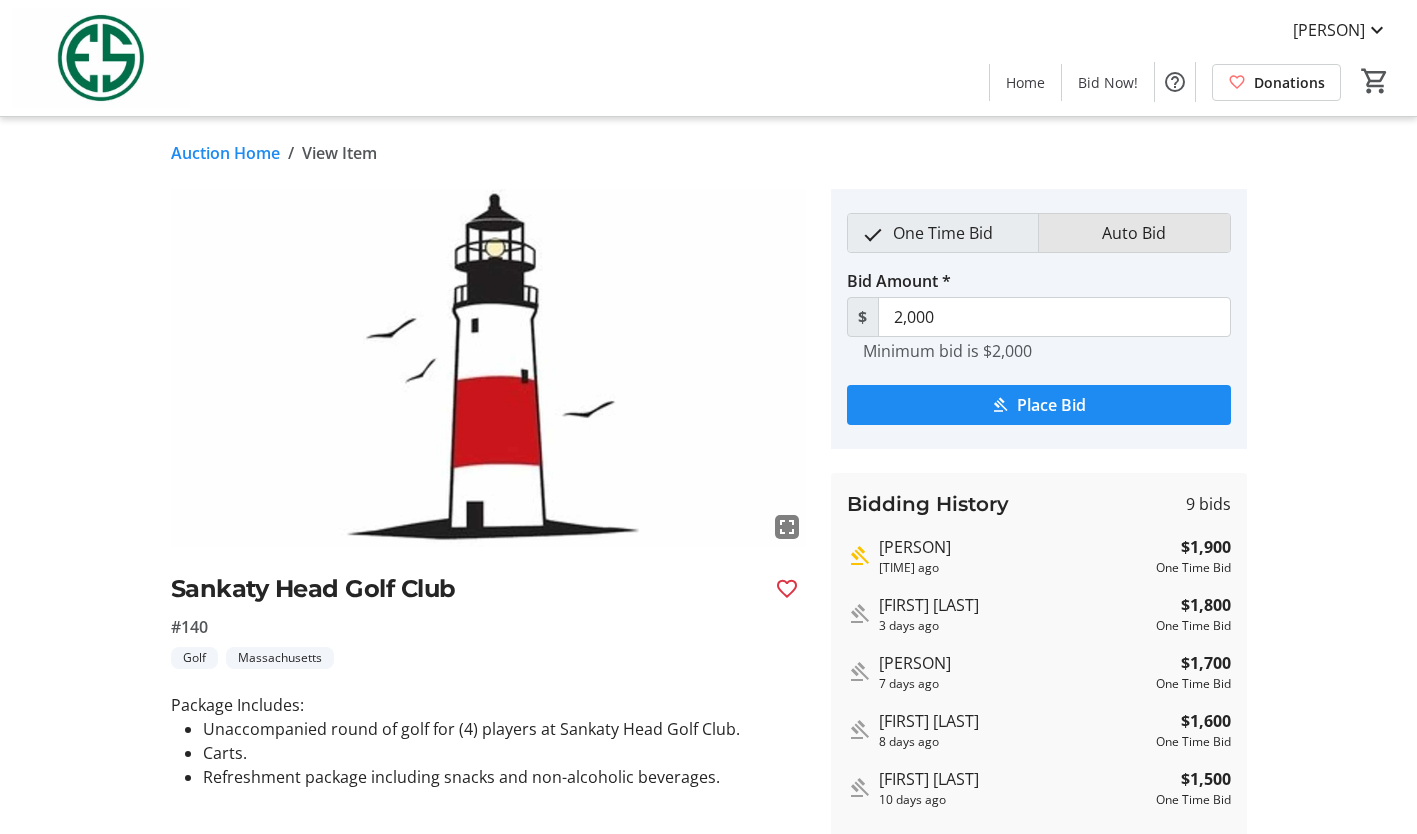 click on "Auto Bid" at bounding box center [1134, 233] 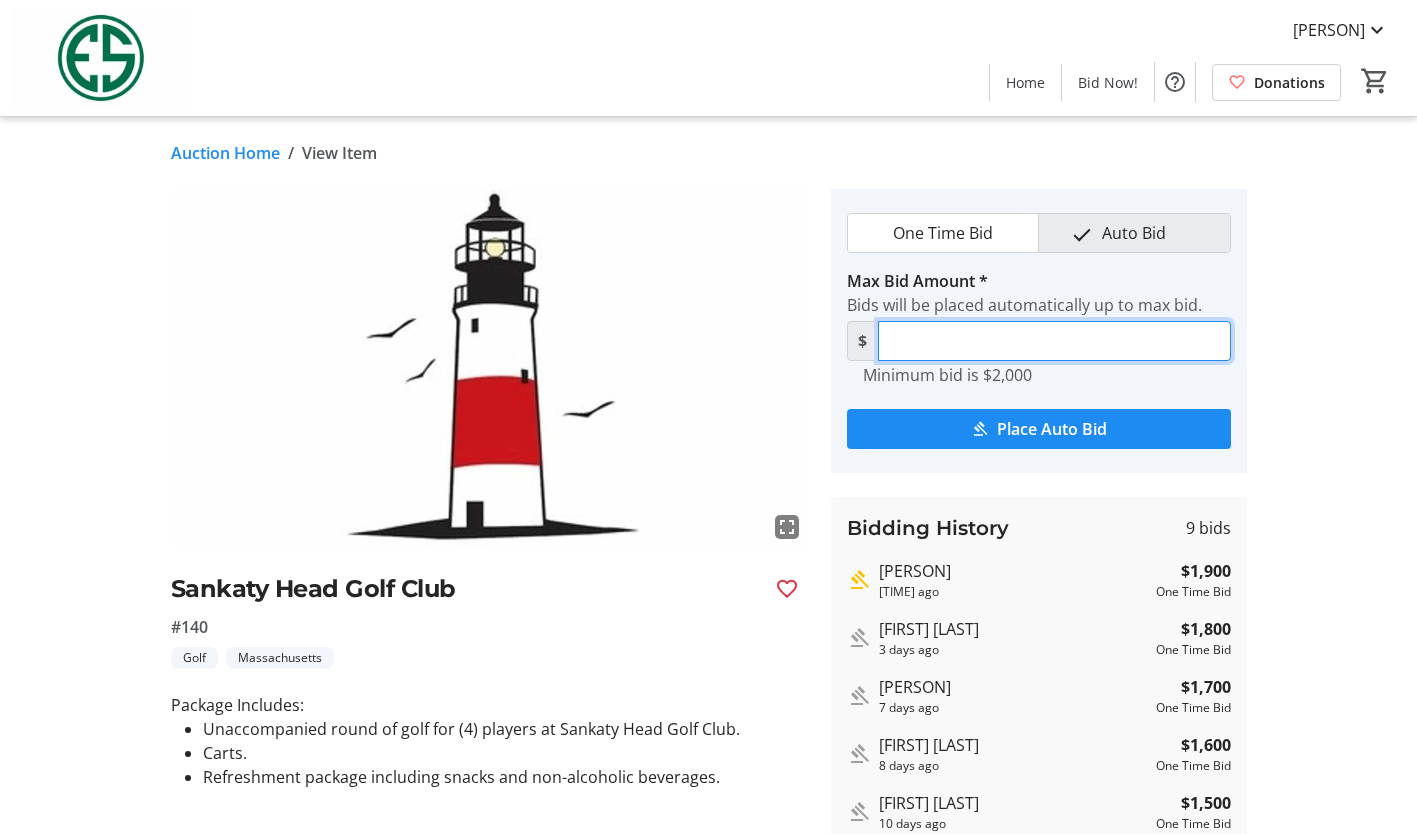 click on "Max Bid Amount *" at bounding box center [1054, 341] 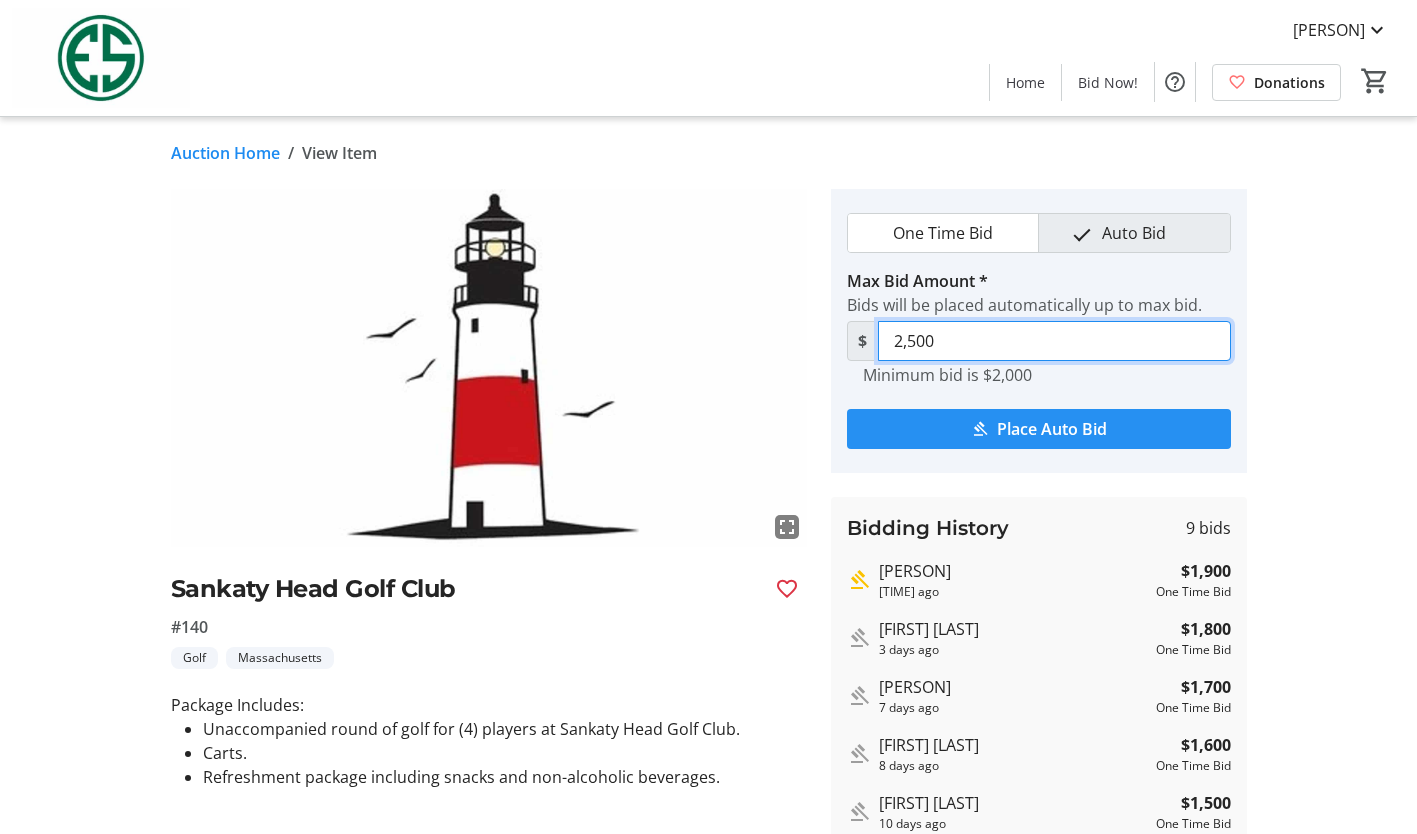 type on "2,500" 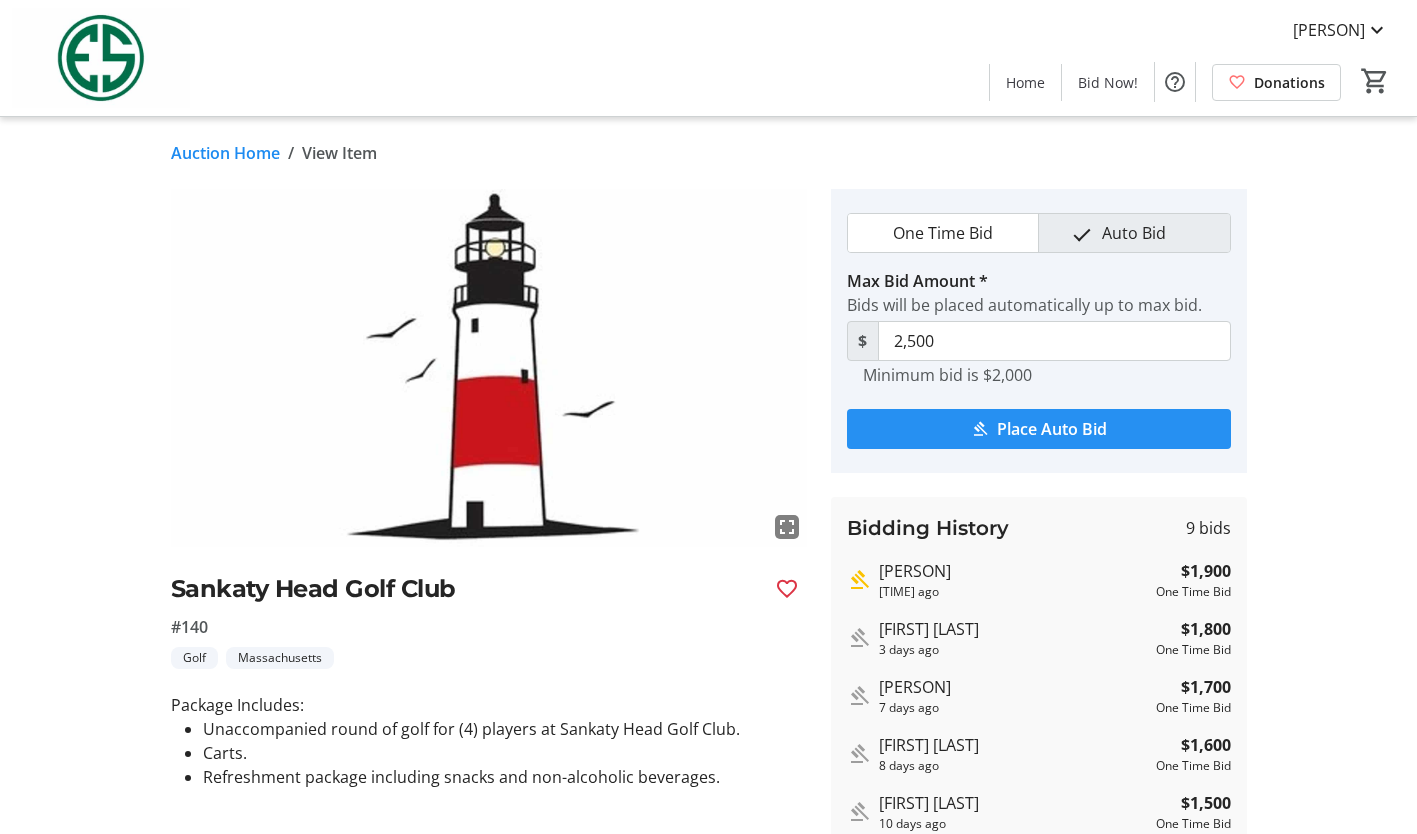 click on "Place Auto Bid" 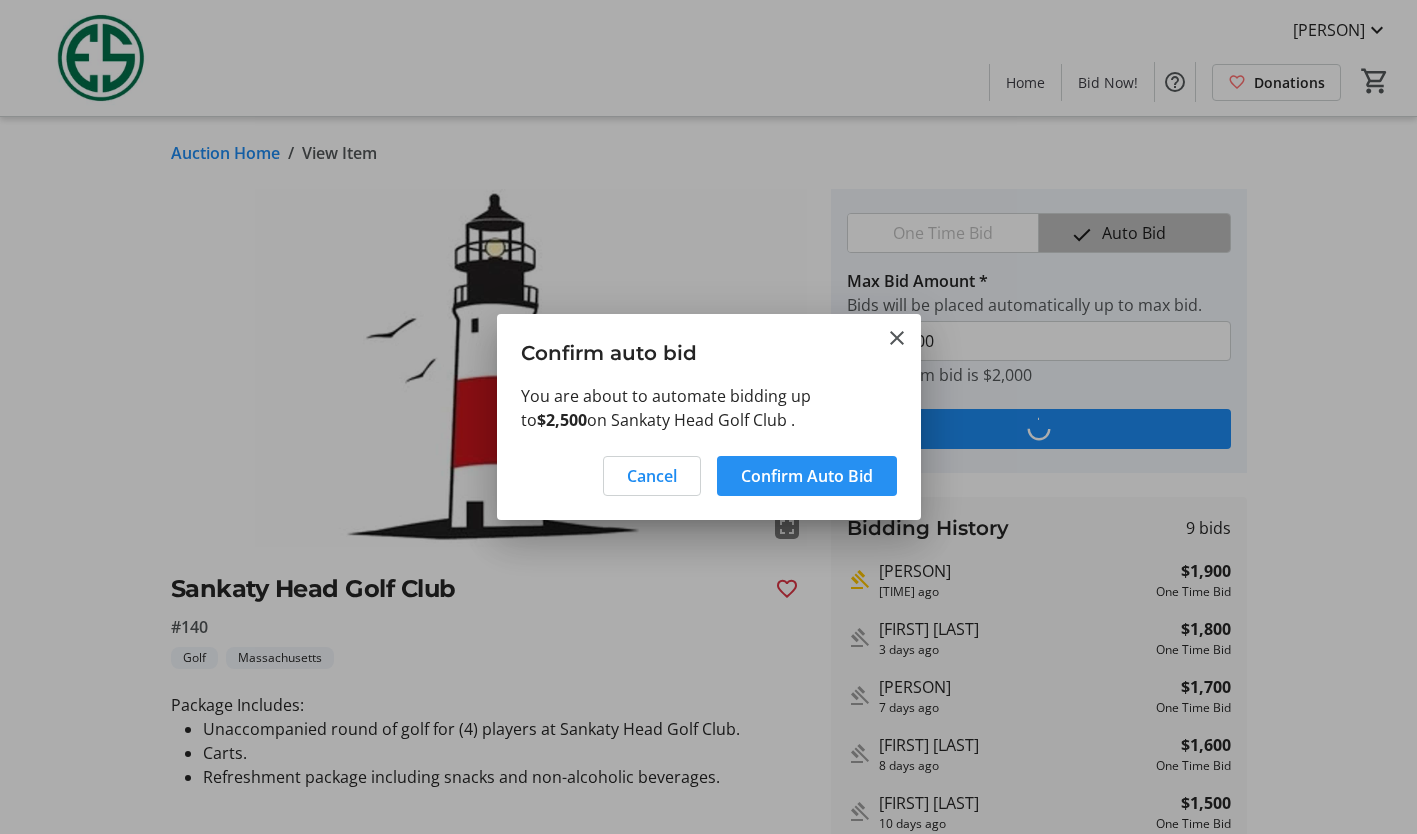 click on "Confirm Auto Bid" at bounding box center [807, 476] 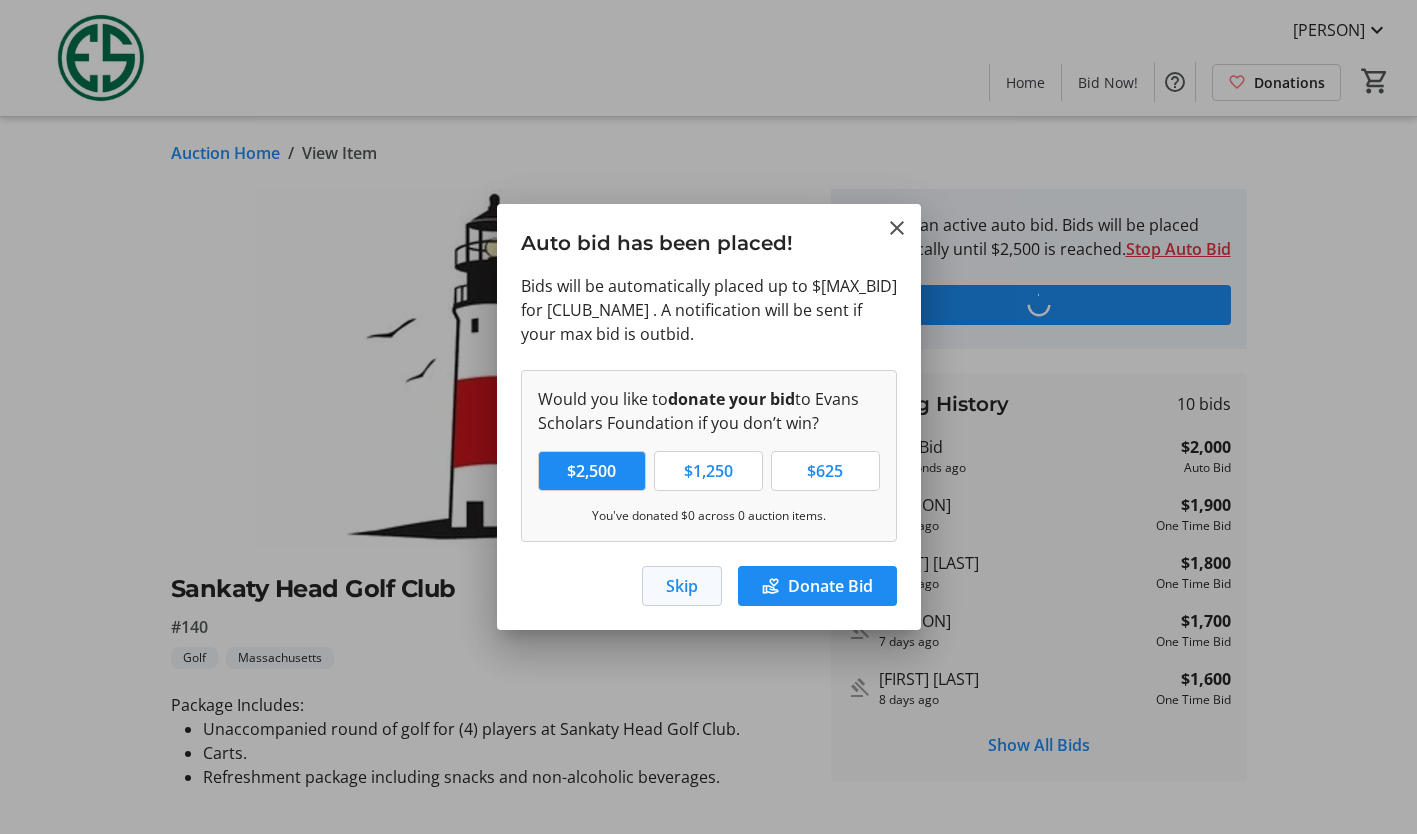 click at bounding box center (682, 586) 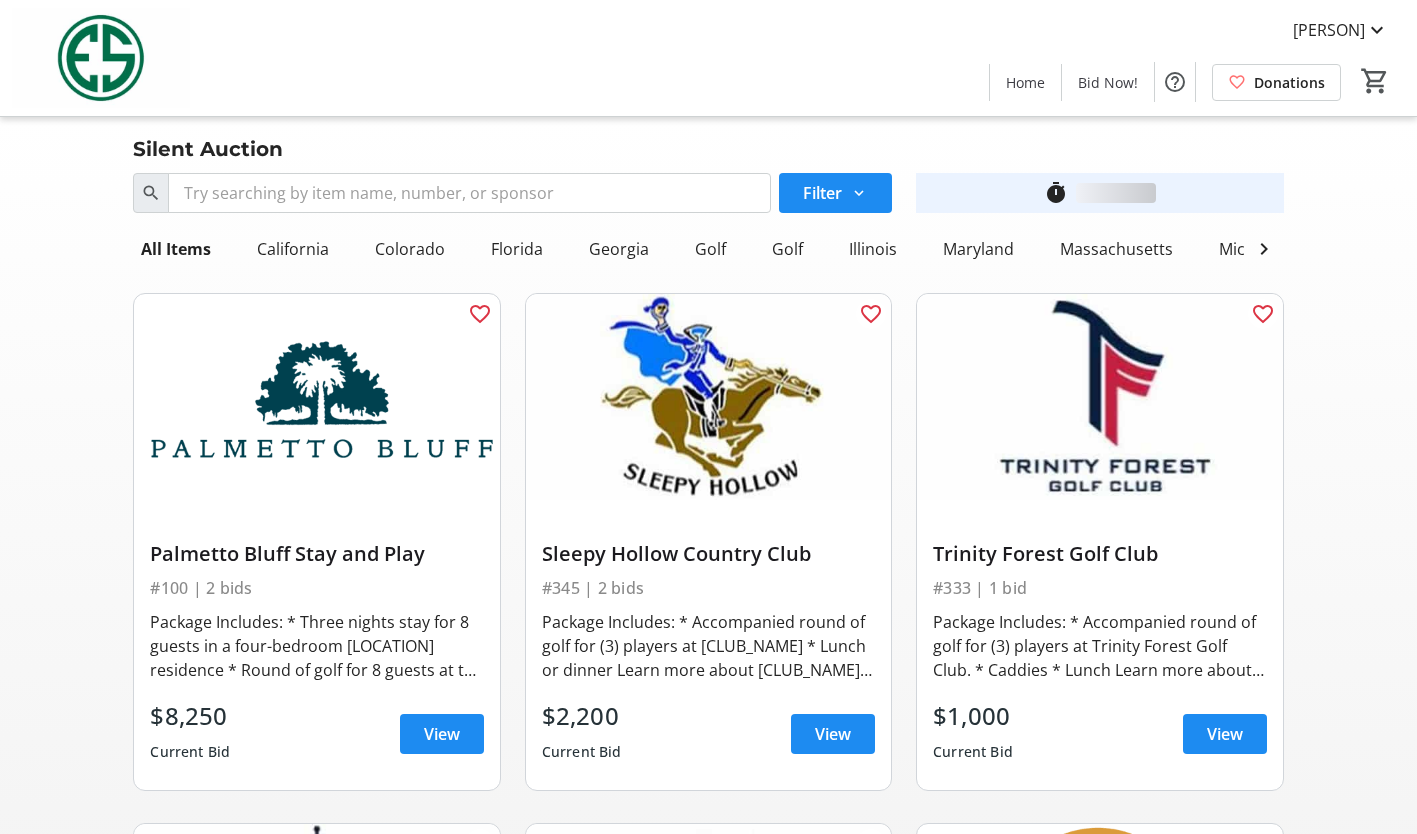 scroll, scrollTop: 2640, scrollLeft: 0, axis: vertical 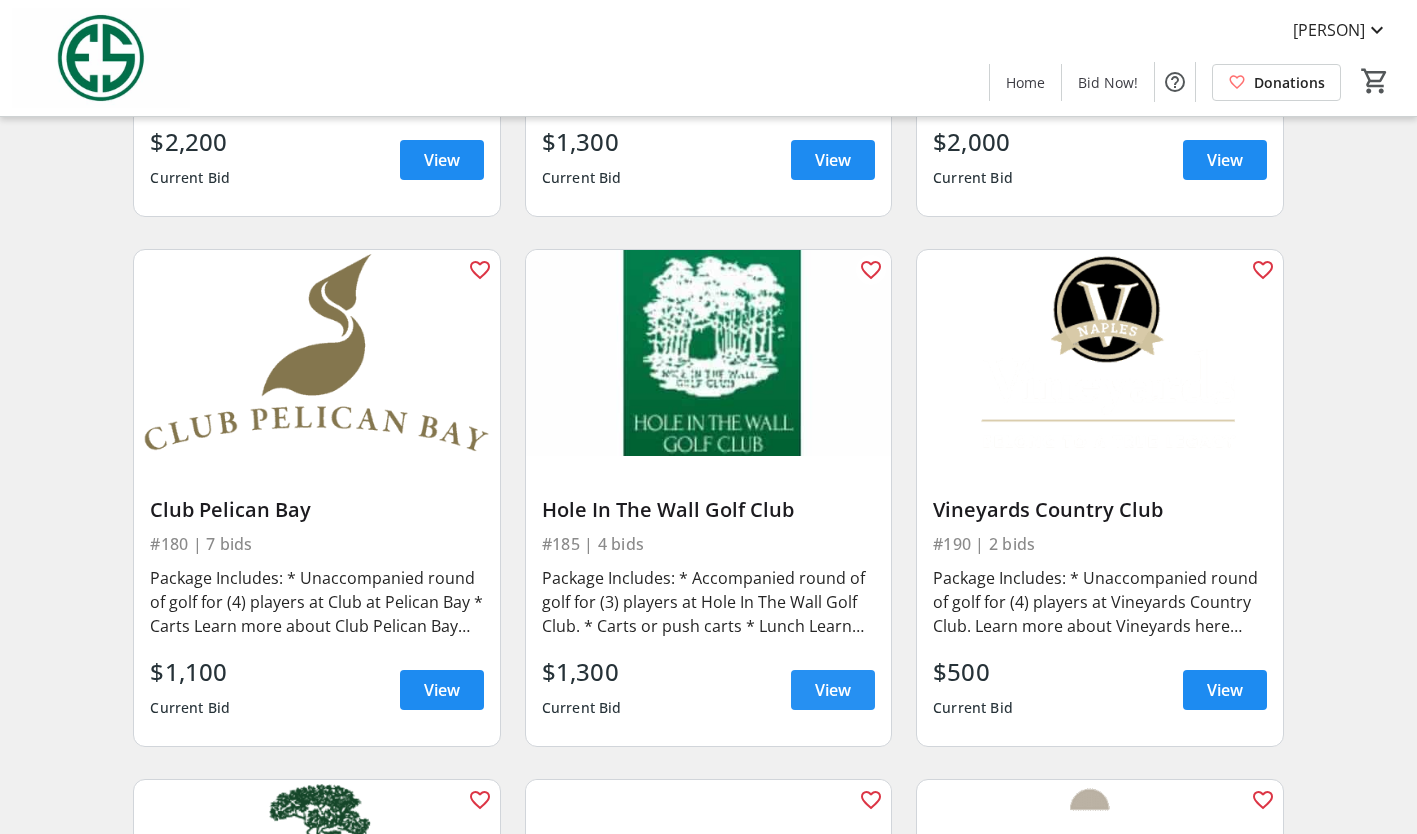 click on "View" at bounding box center (833, 690) 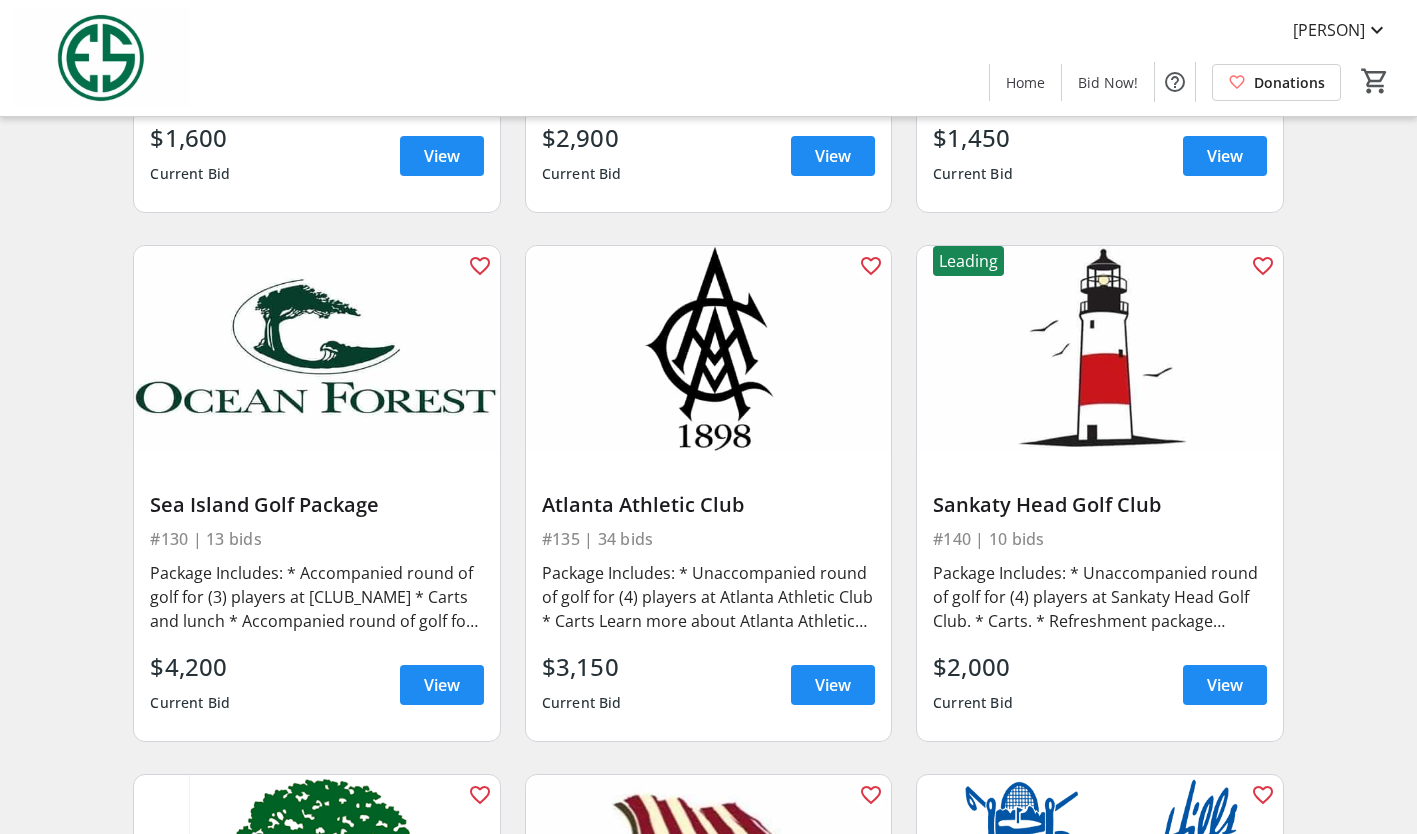 scroll, scrollTop: 2726, scrollLeft: 0, axis: vertical 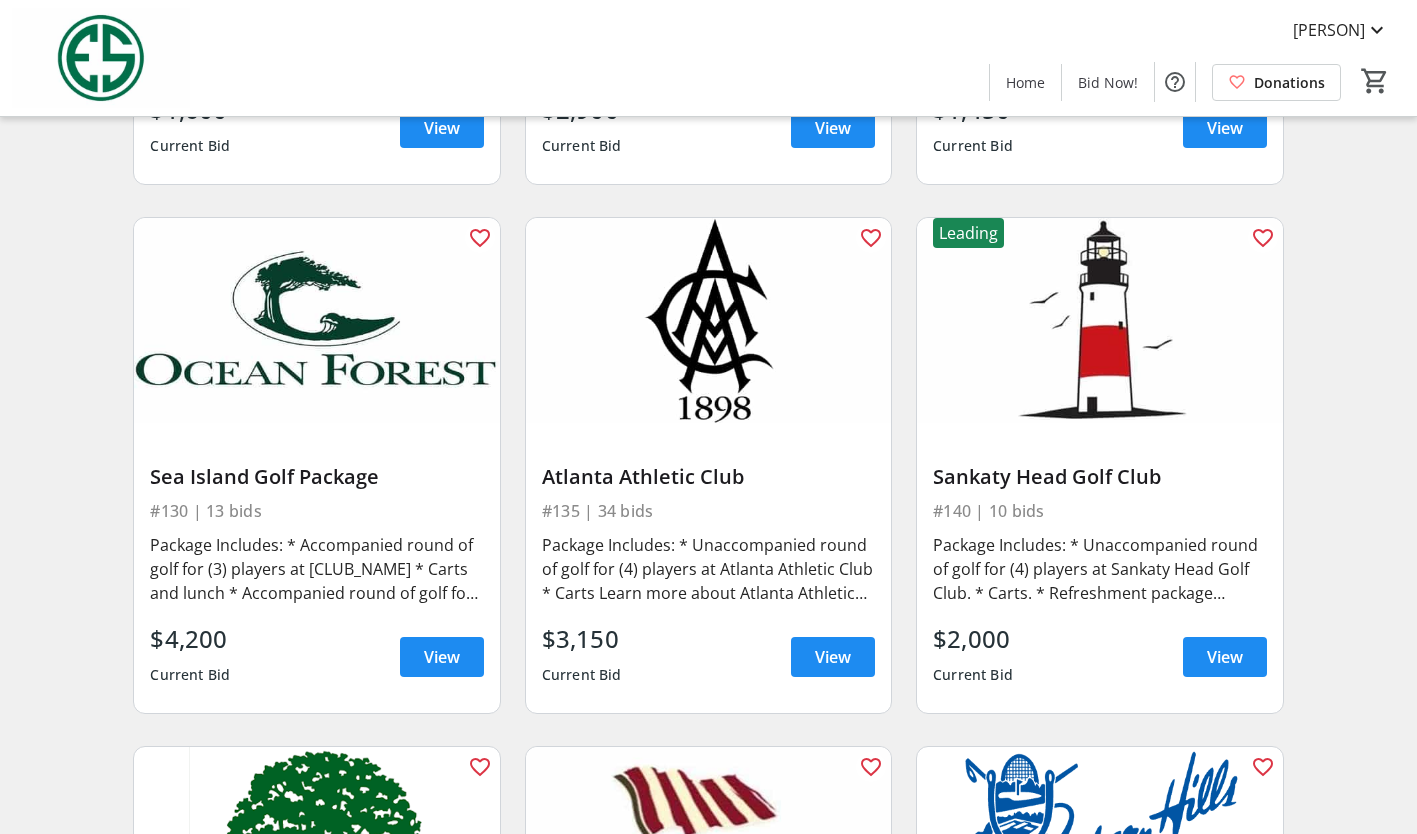 click at bounding box center (1099, 321) 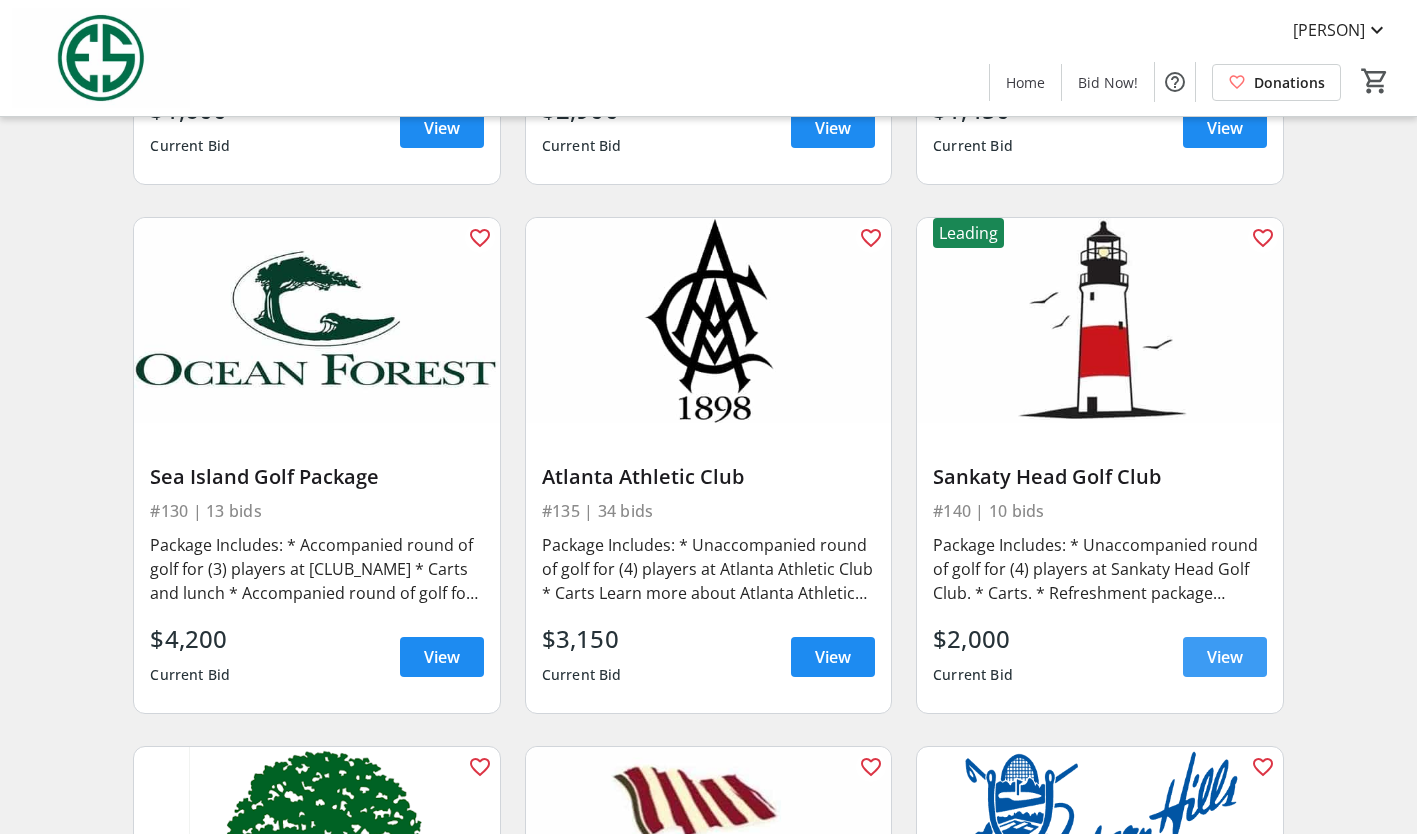 click on "View" at bounding box center [1225, 657] 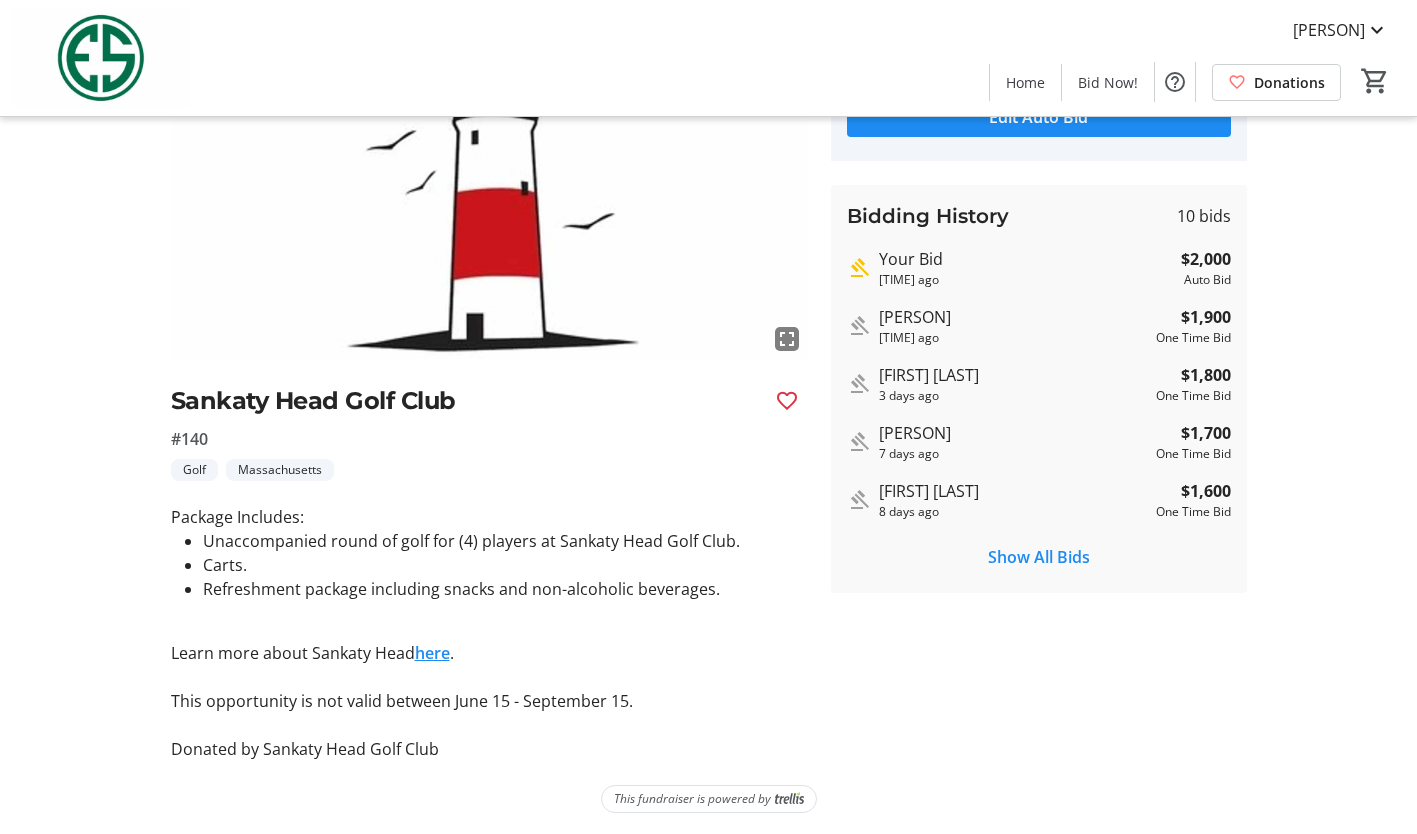scroll, scrollTop: 191, scrollLeft: 0, axis: vertical 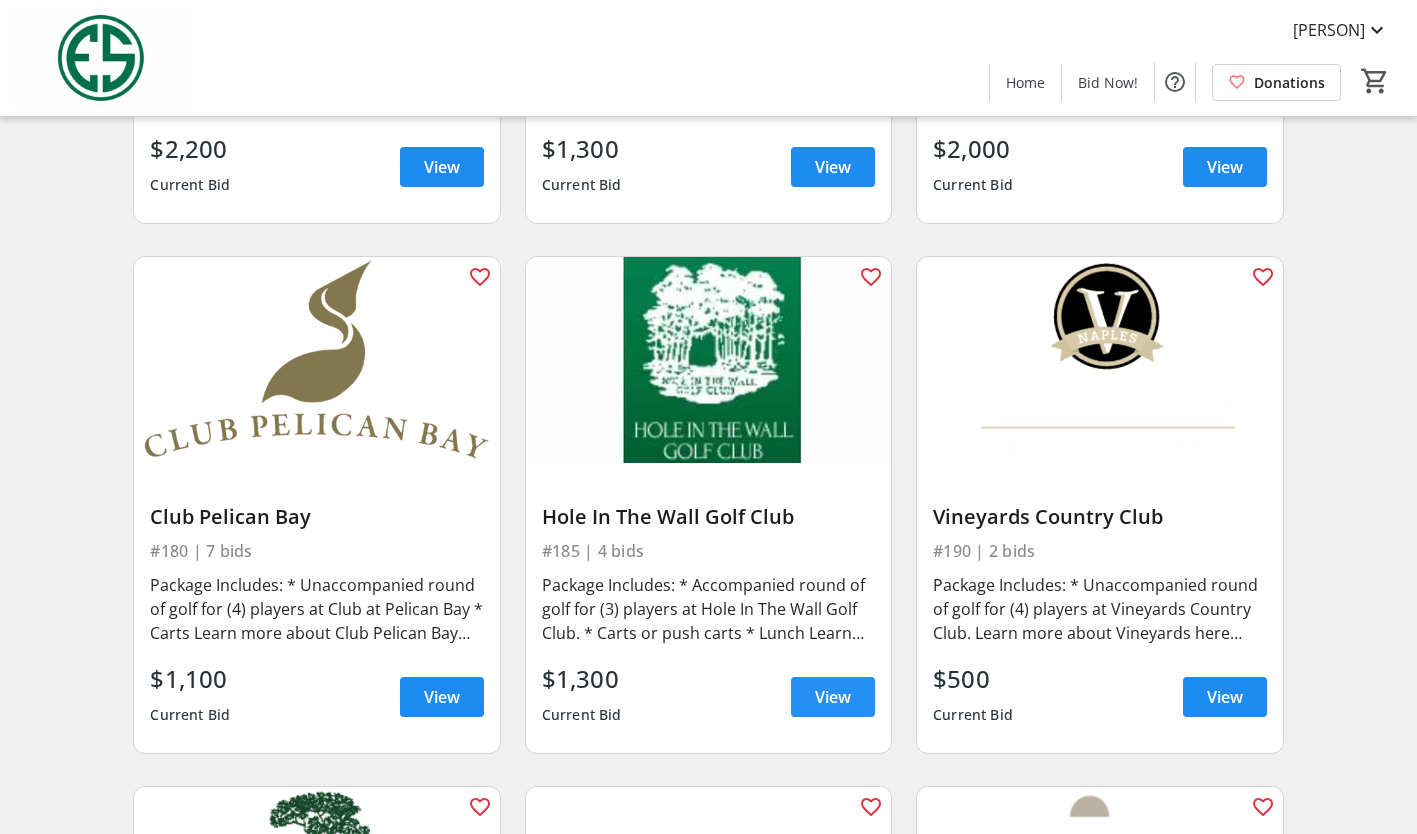 click on "View" at bounding box center (833, 697) 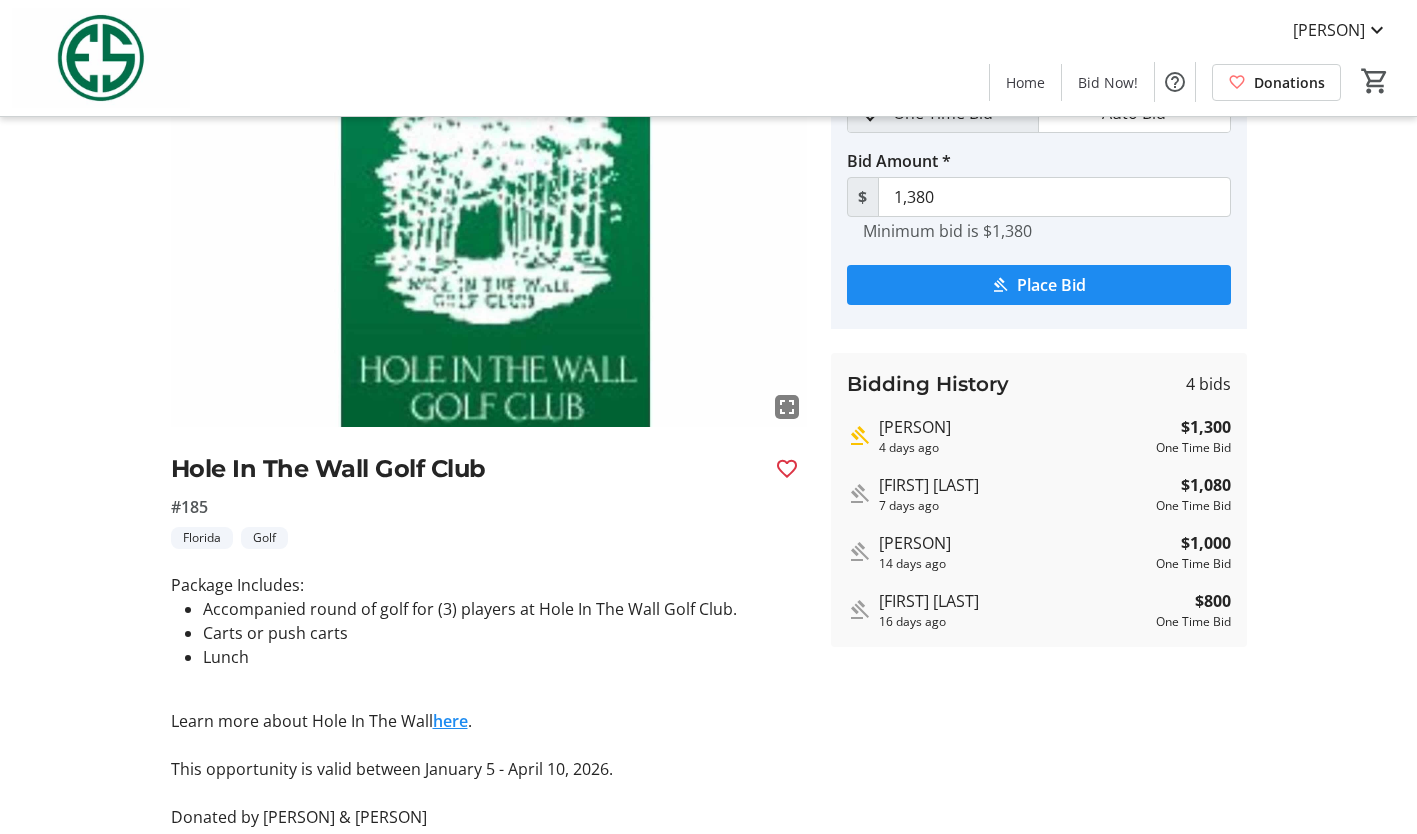 scroll, scrollTop: 160, scrollLeft: 0, axis: vertical 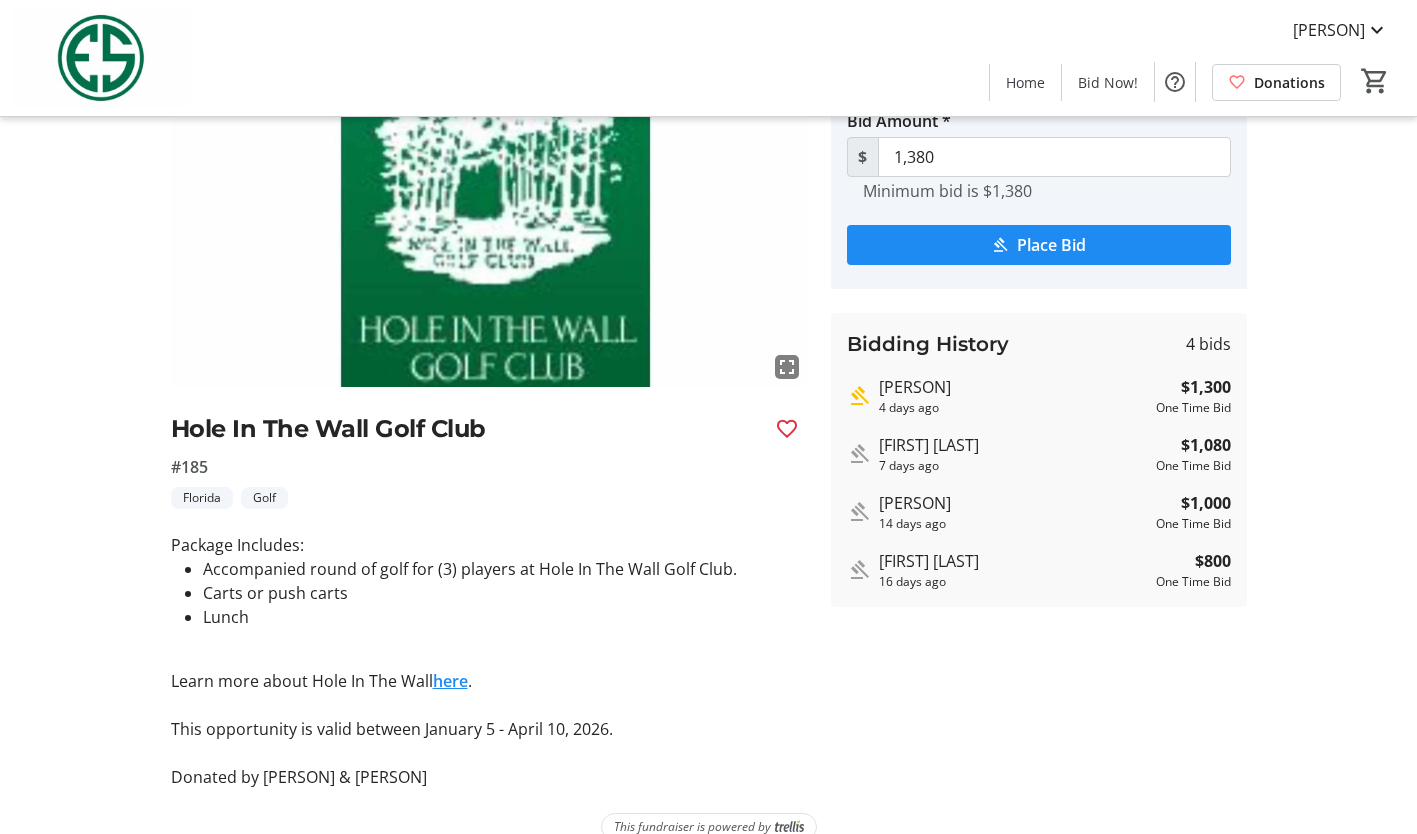 click on "here" 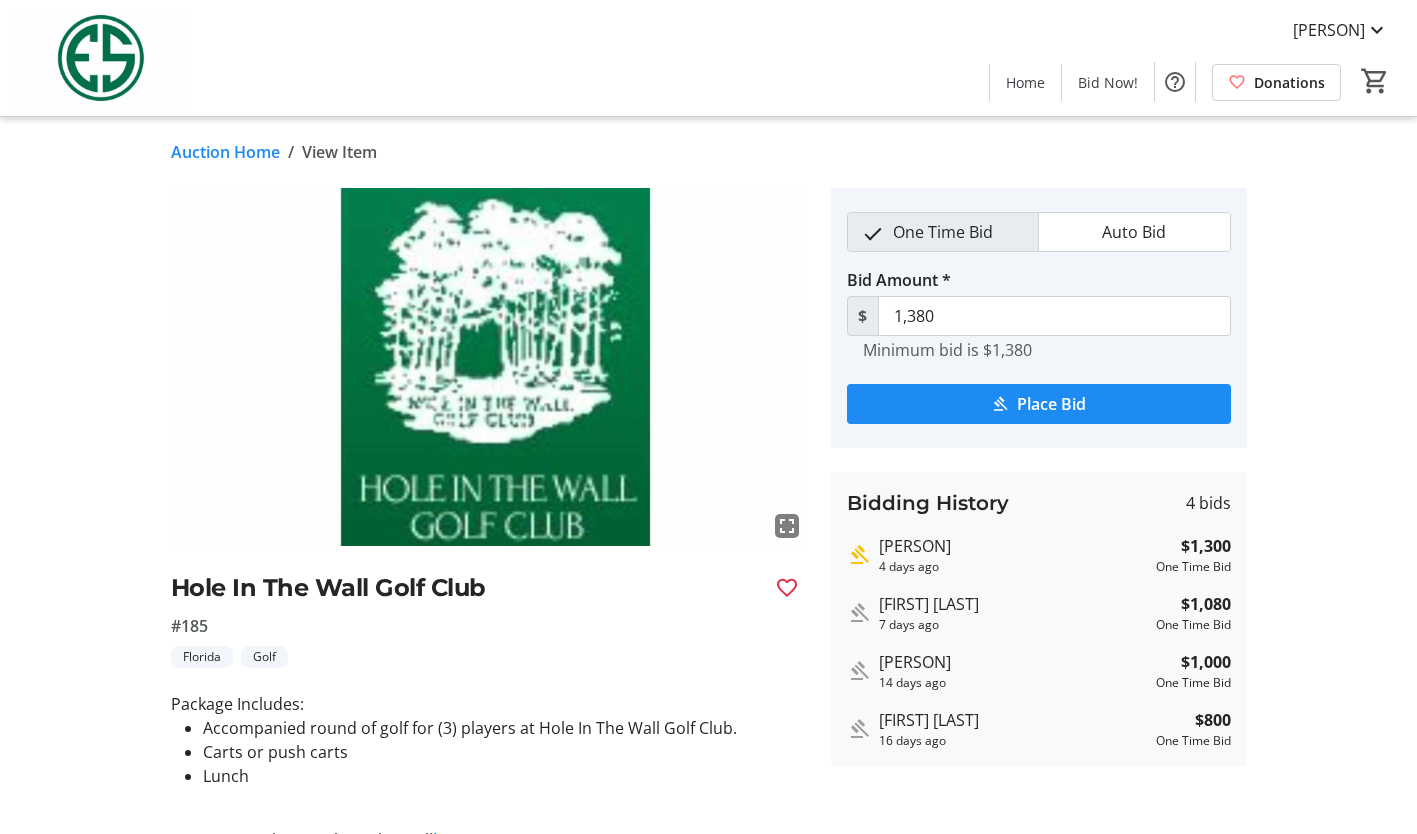 scroll, scrollTop: 0, scrollLeft: 0, axis: both 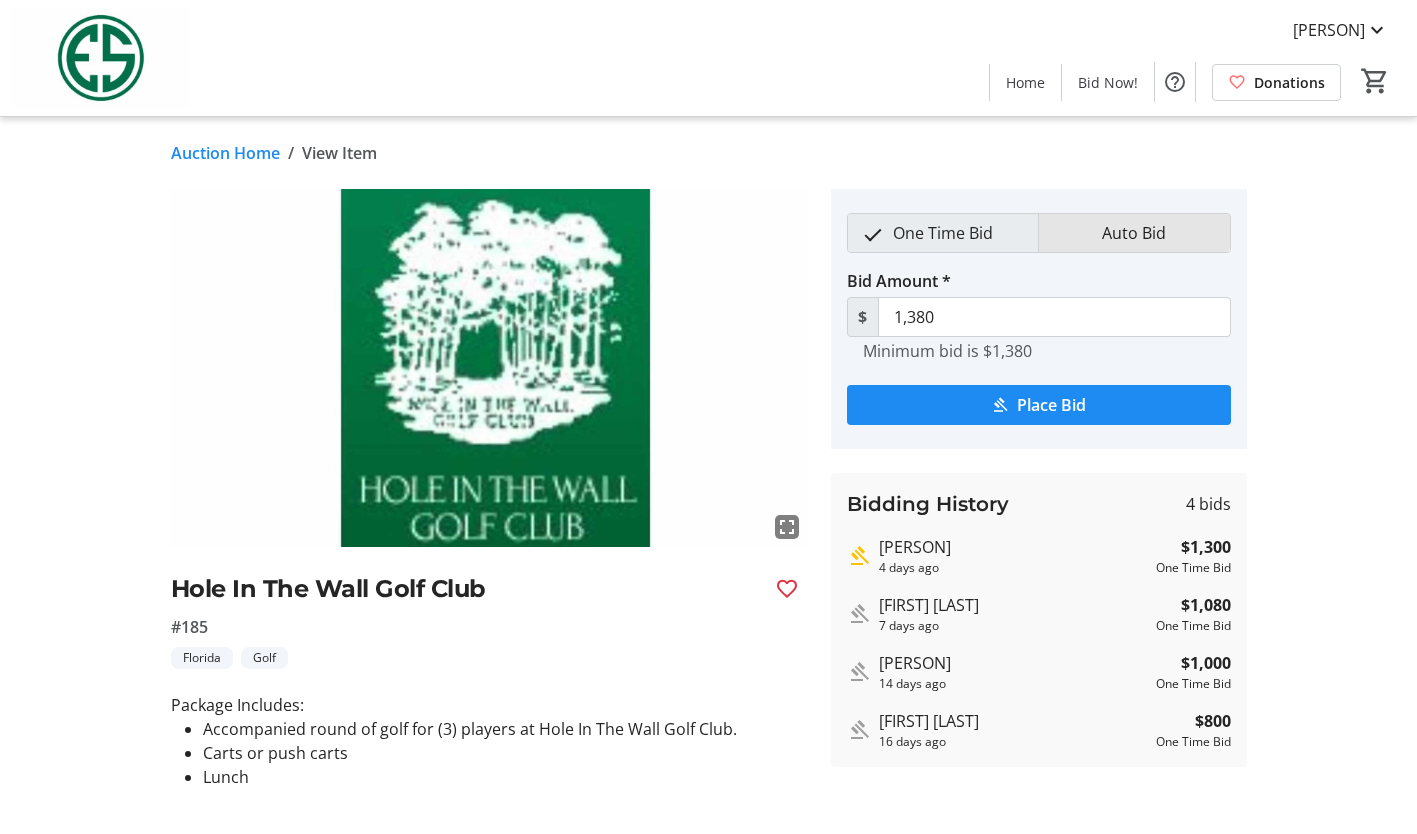 click on "Auto Bid" at bounding box center (1134, 233) 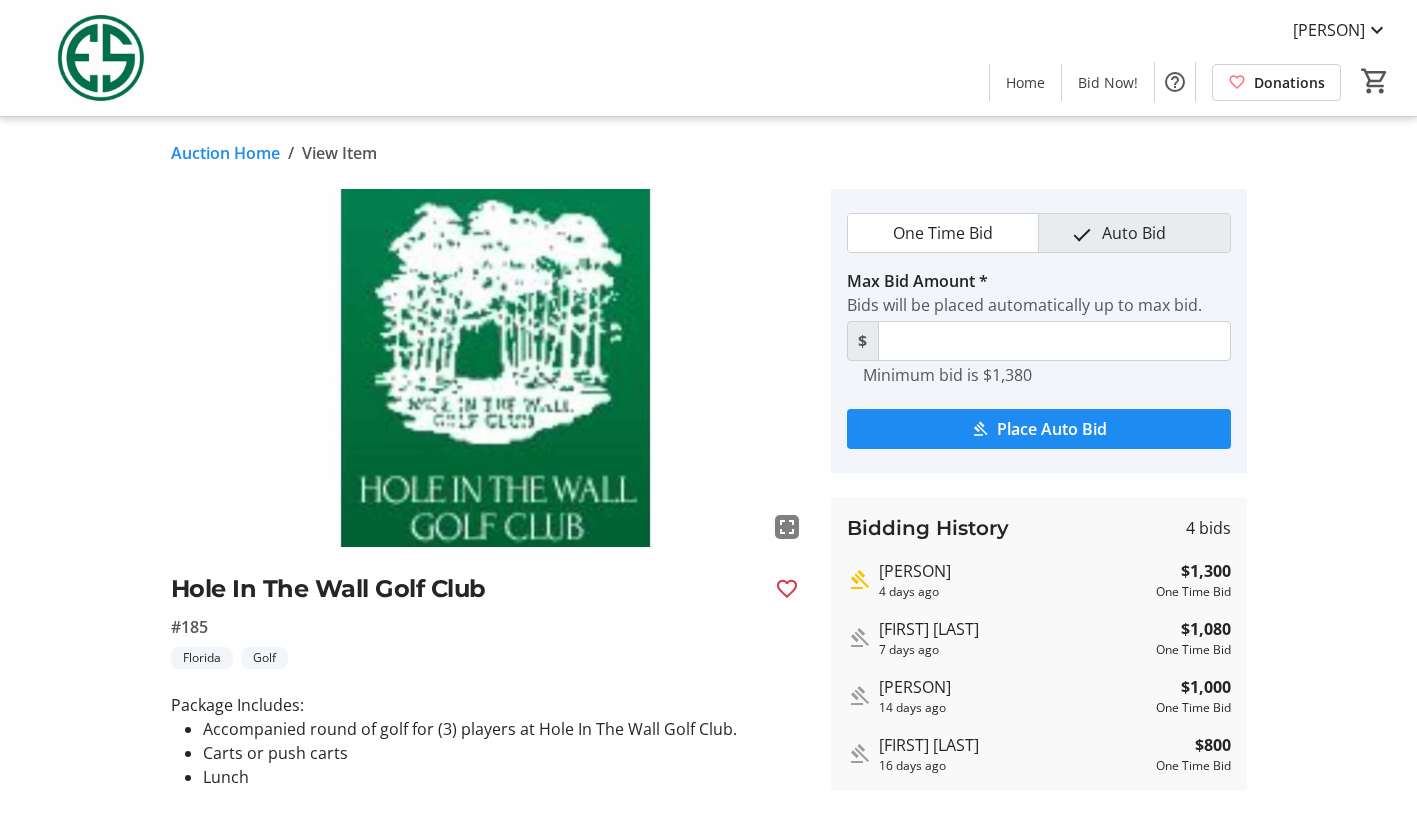 type 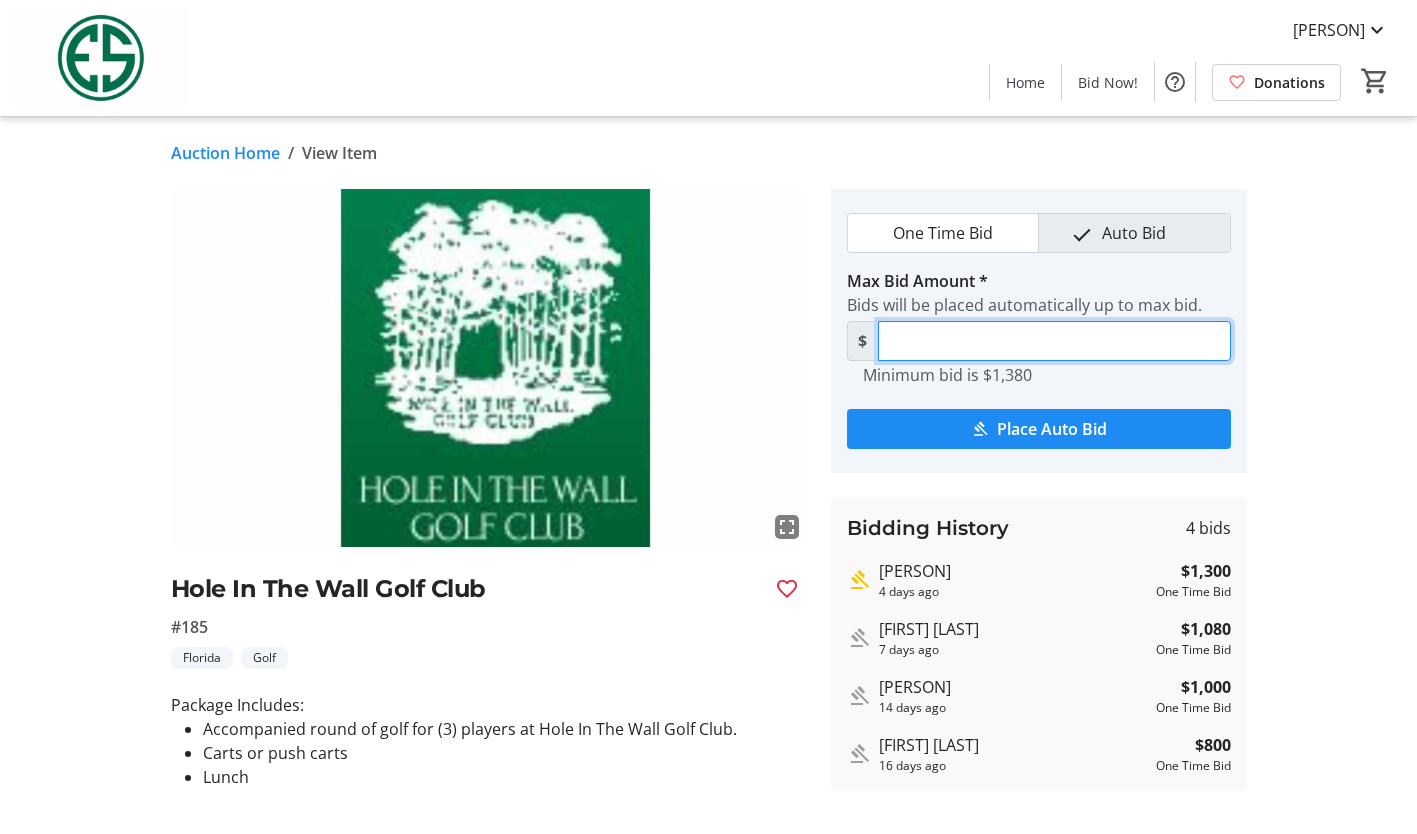 click on "Max Bid Amount *" at bounding box center [1054, 341] 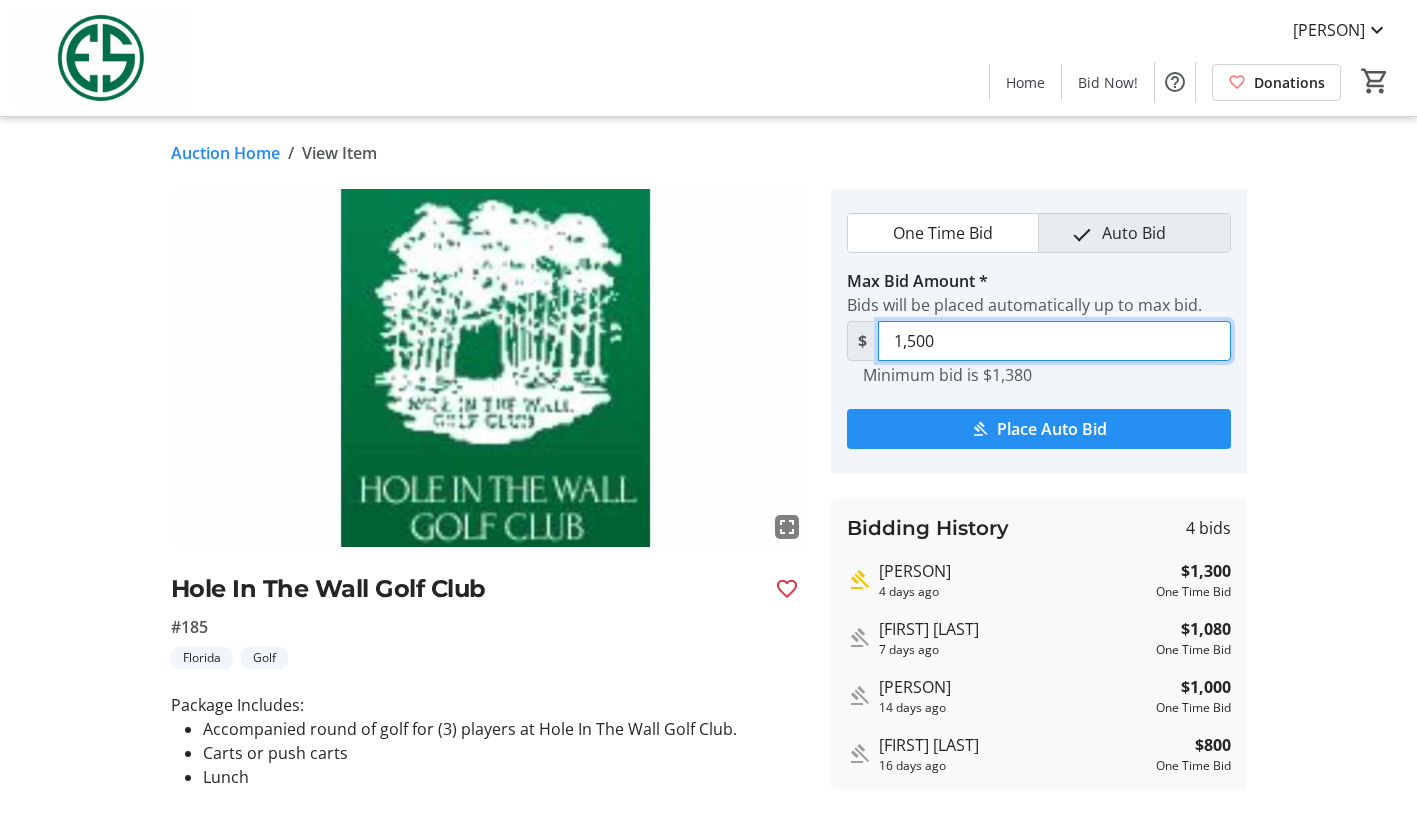 type on "1,500" 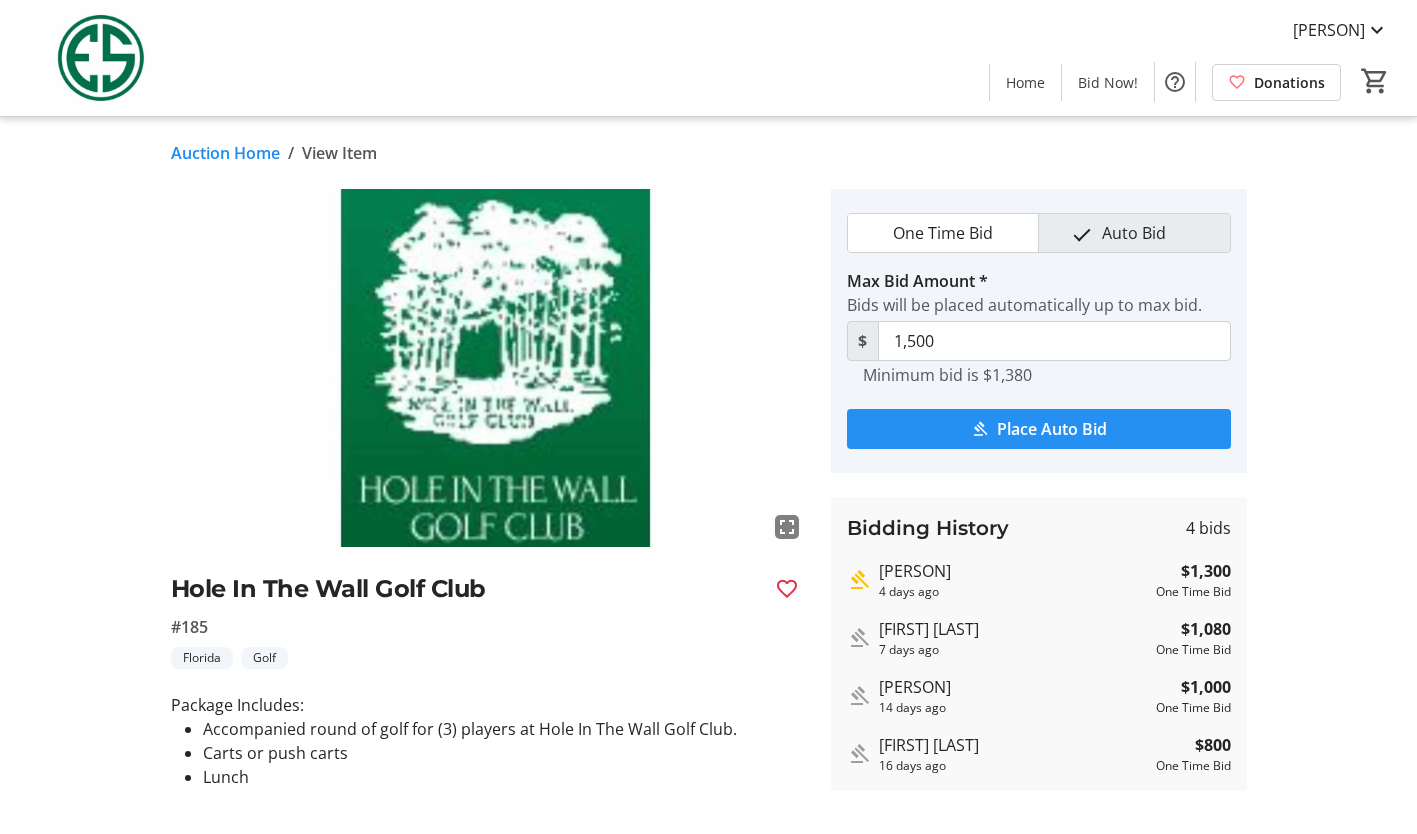 click on "Place Auto Bid" 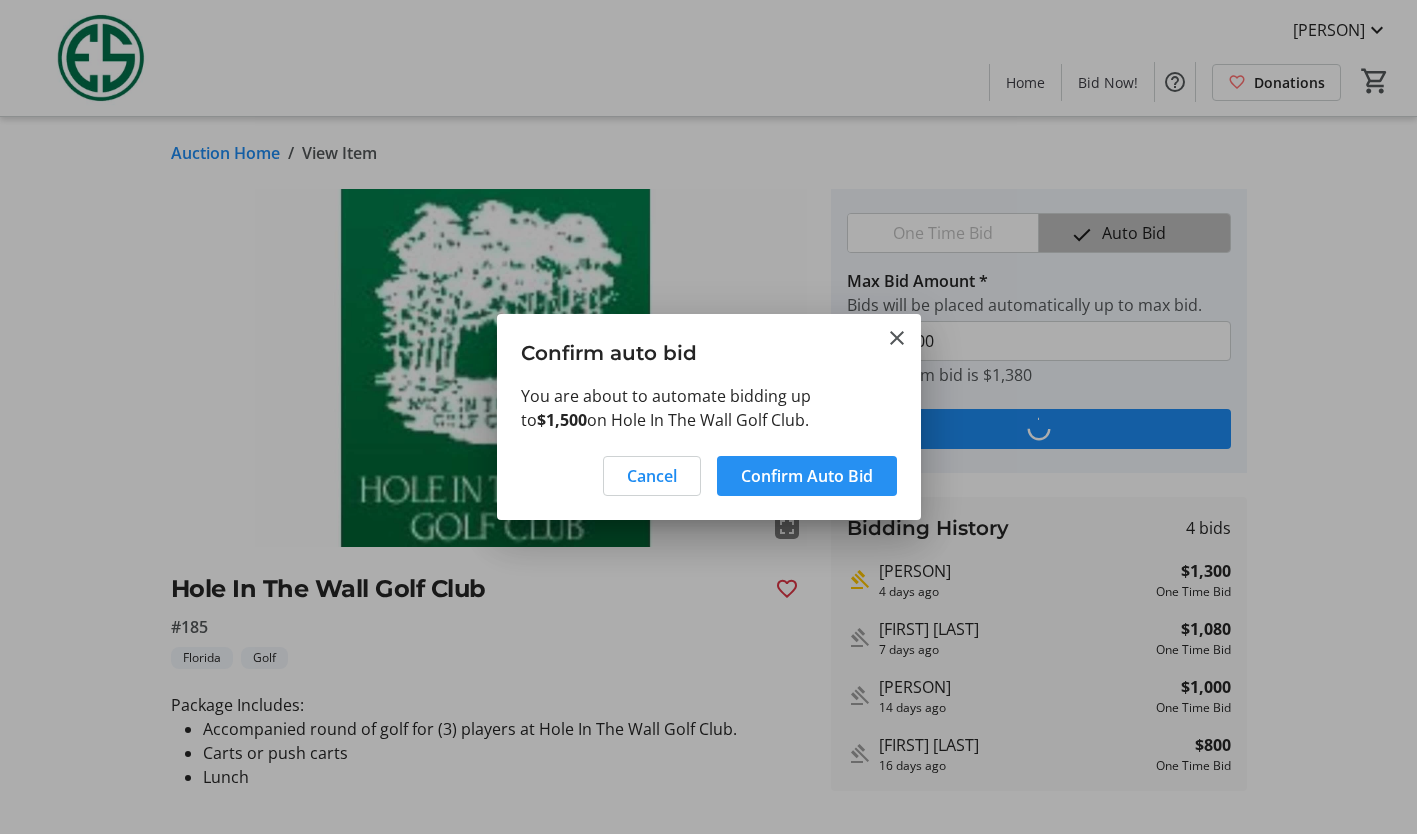 click on "Confirm Auto Bid" at bounding box center (807, 476) 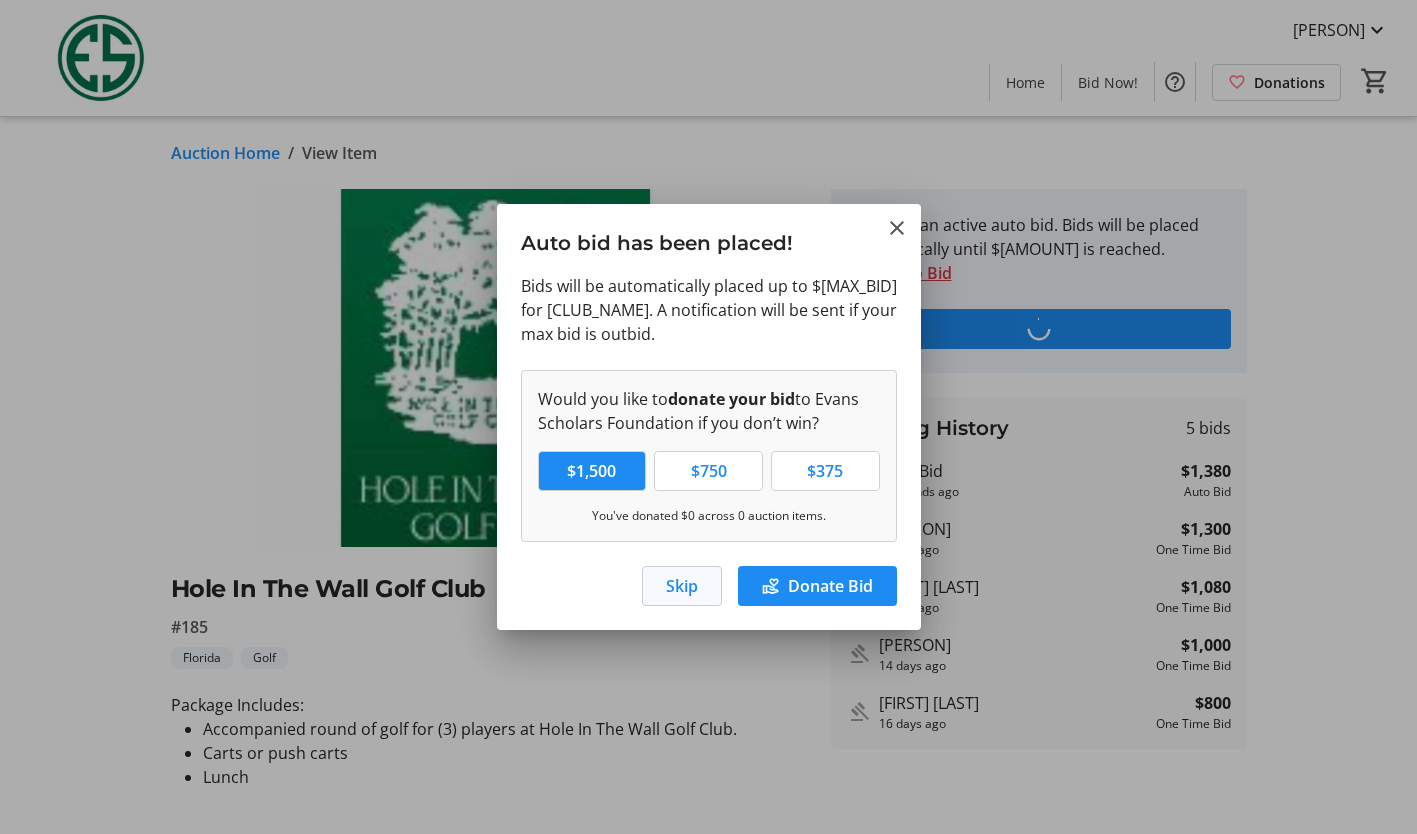 click on "Skip" at bounding box center [682, 586] 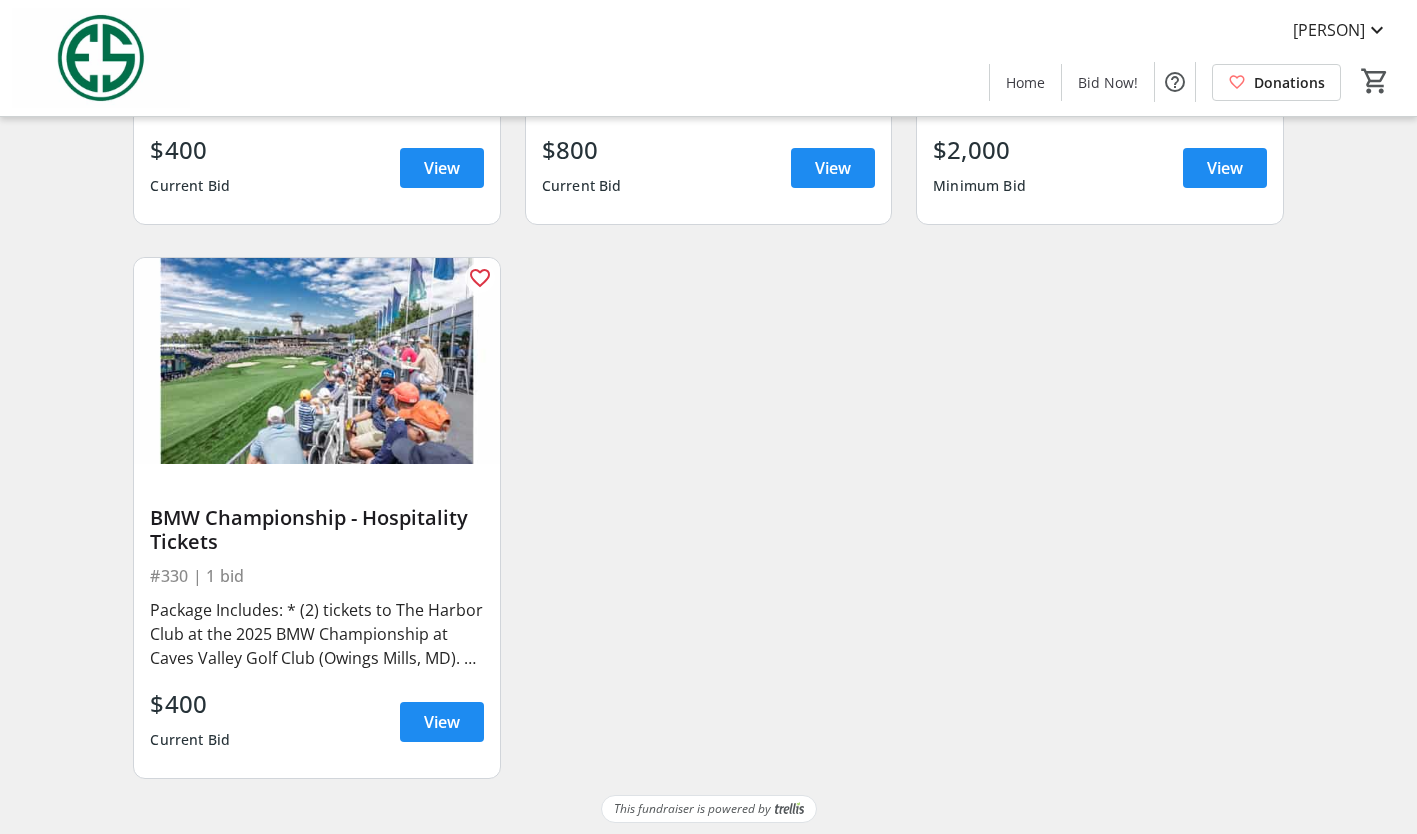 scroll, scrollTop: 11280, scrollLeft: 0, axis: vertical 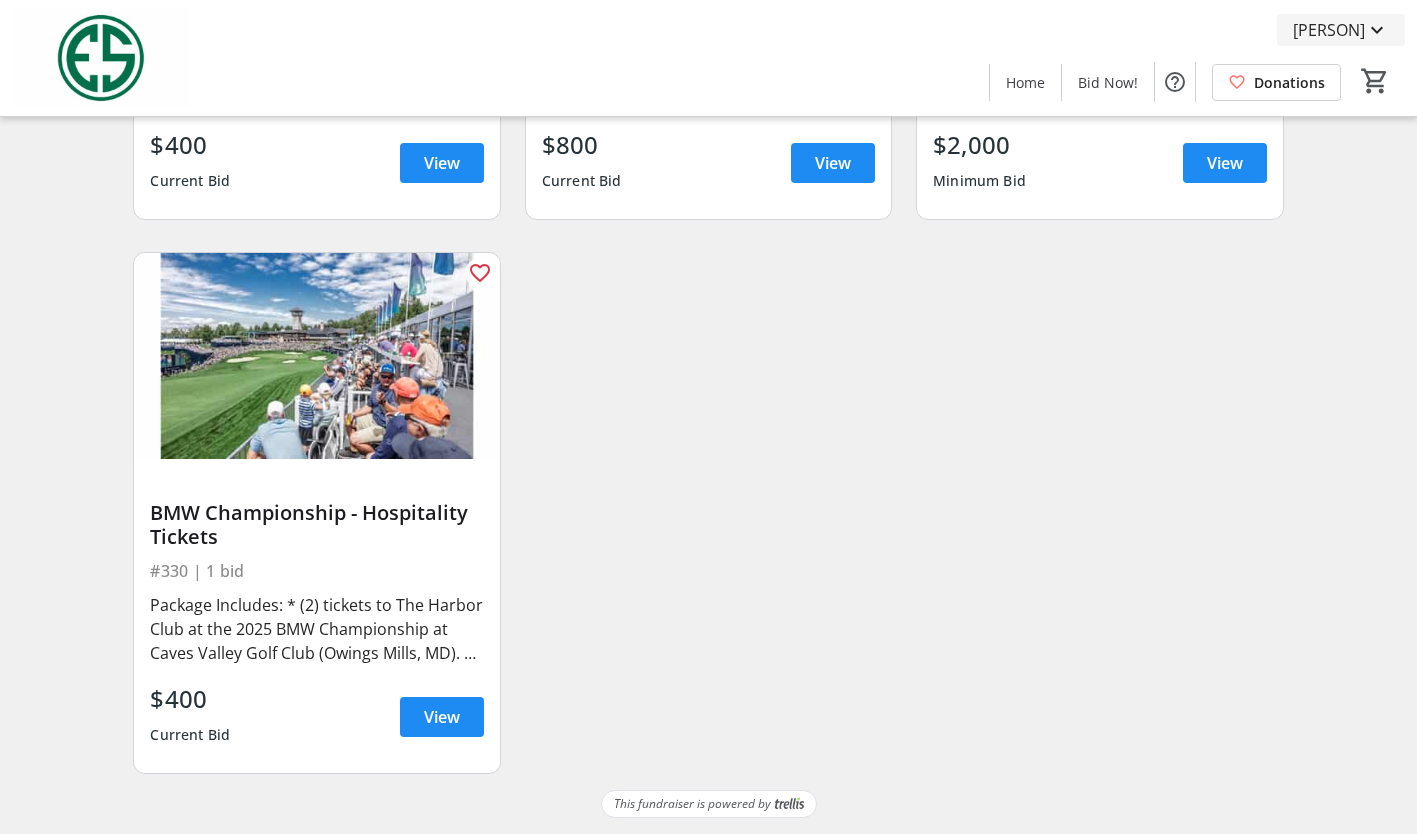 click on "[PERSON]" 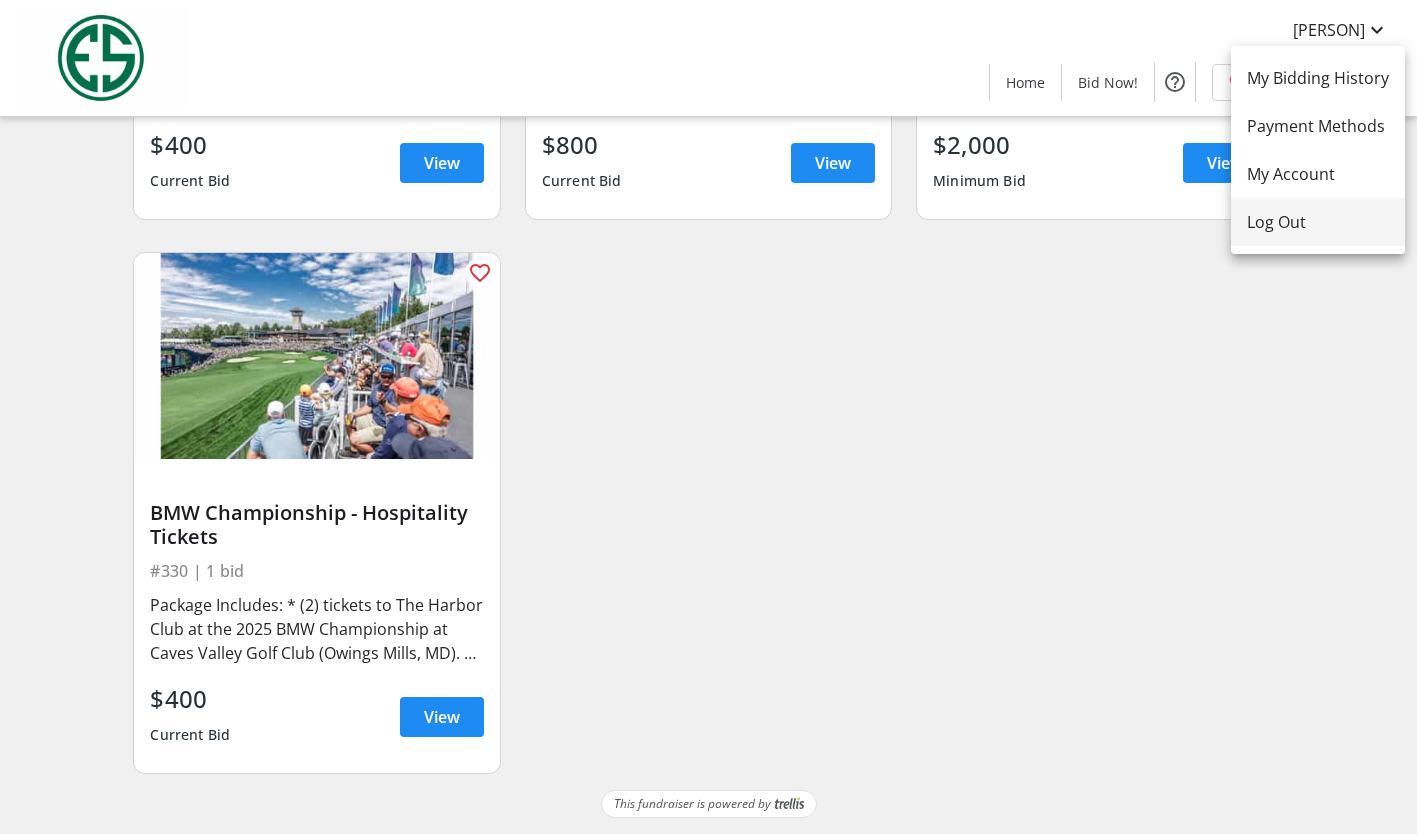 click on "Log Out" at bounding box center (1318, 222) 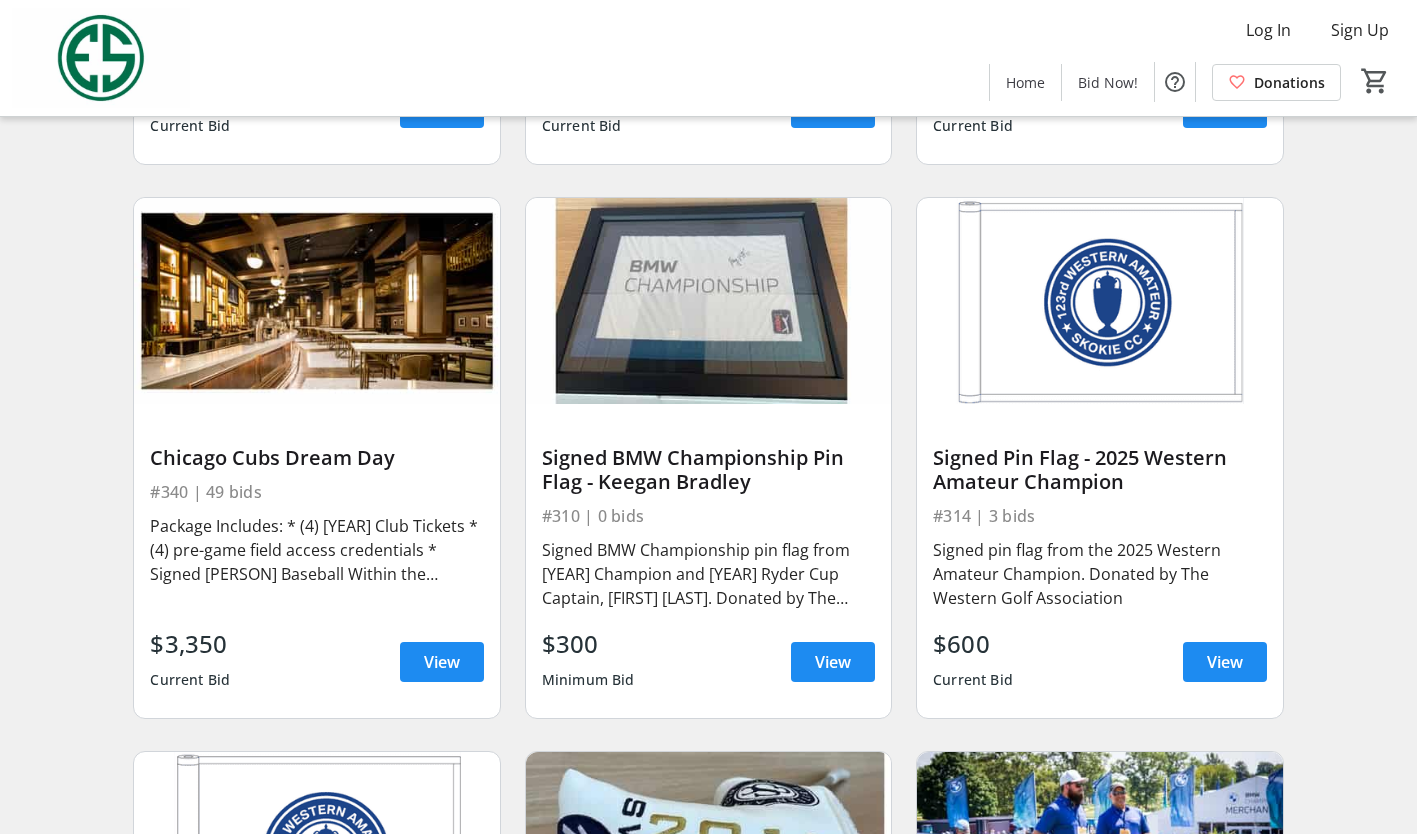 scroll, scrollTop: 11280, scrollLeft: 0, axis: vertical 